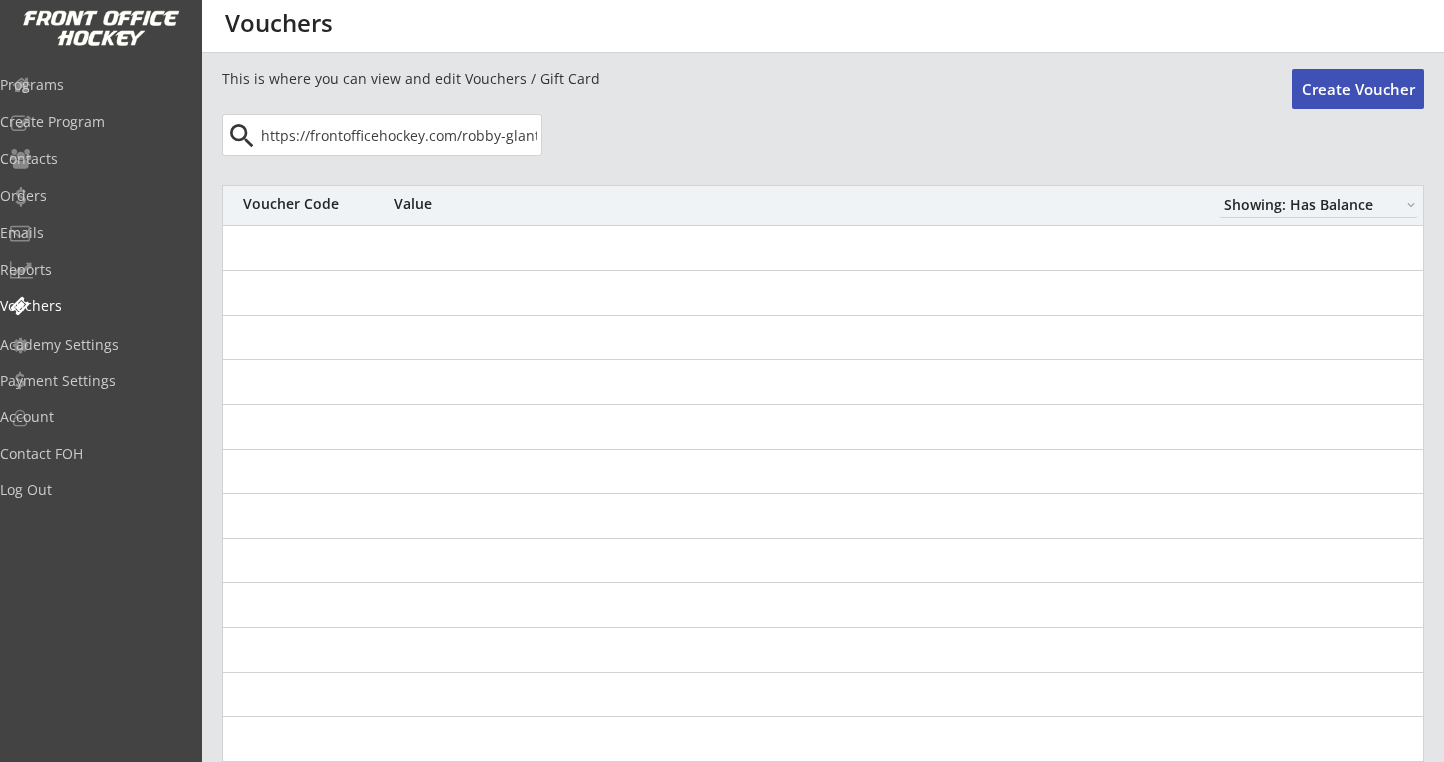 scroll, scrollTop: 0, scrollLeft: 0, axis: both 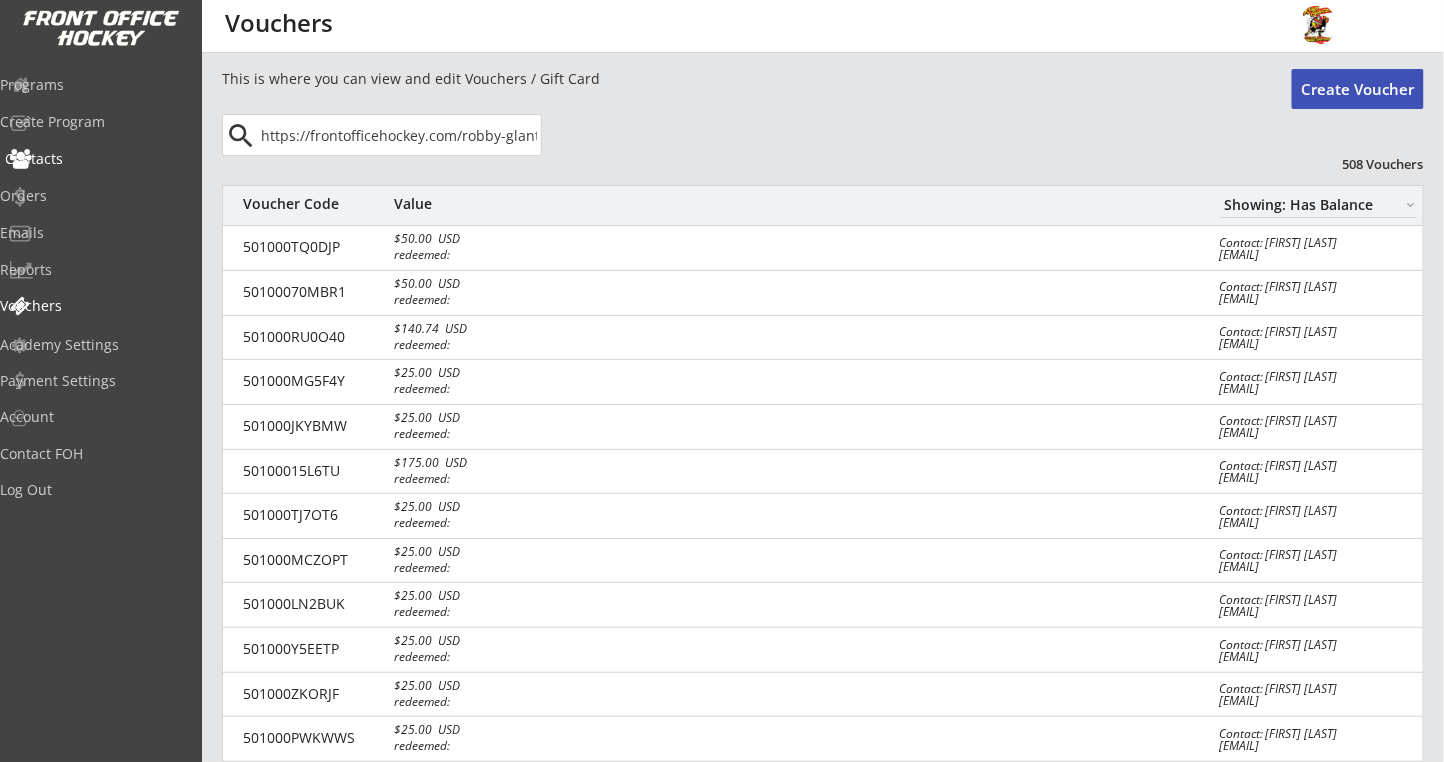 click on "Contacts" at bounding box center [95, 86] 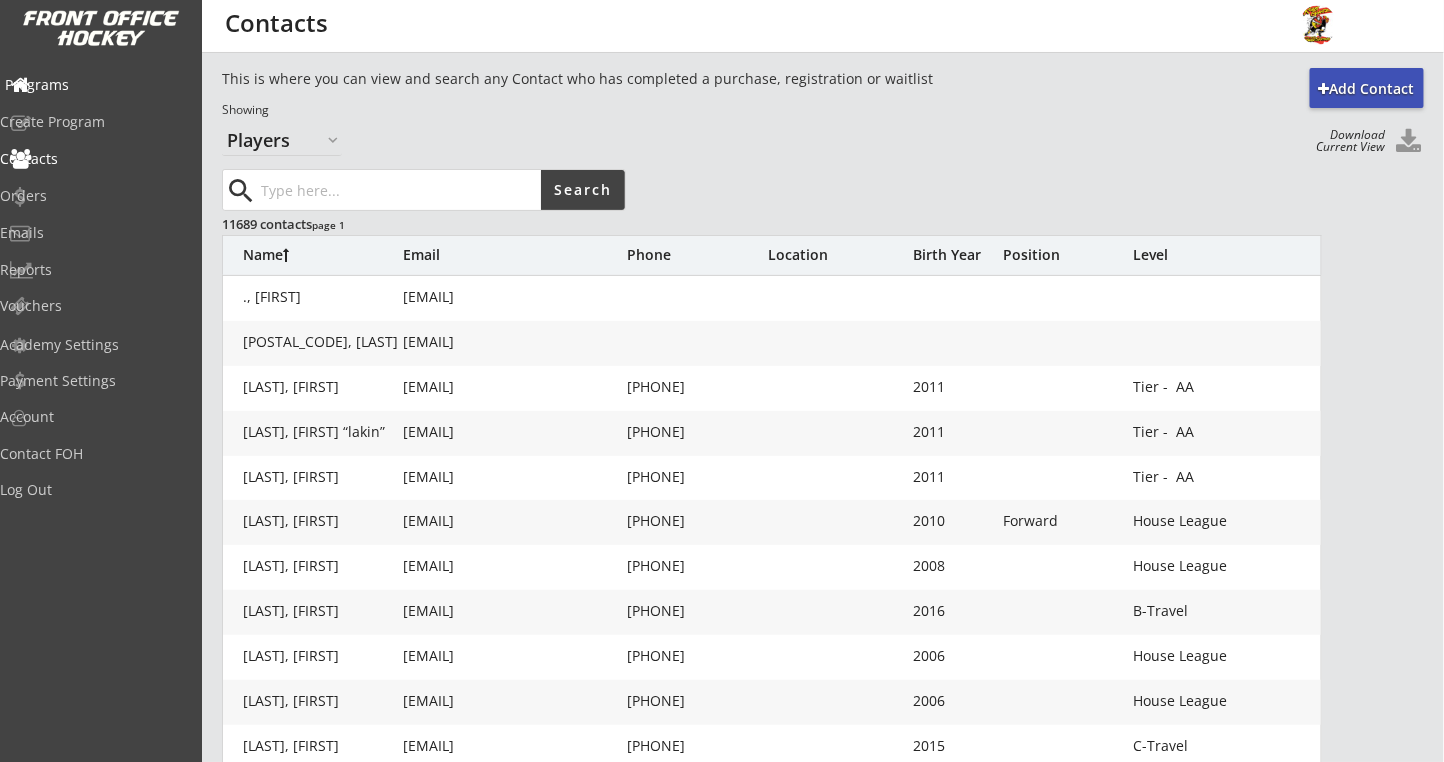 click on "Programs" at bounding box center (95, 85) 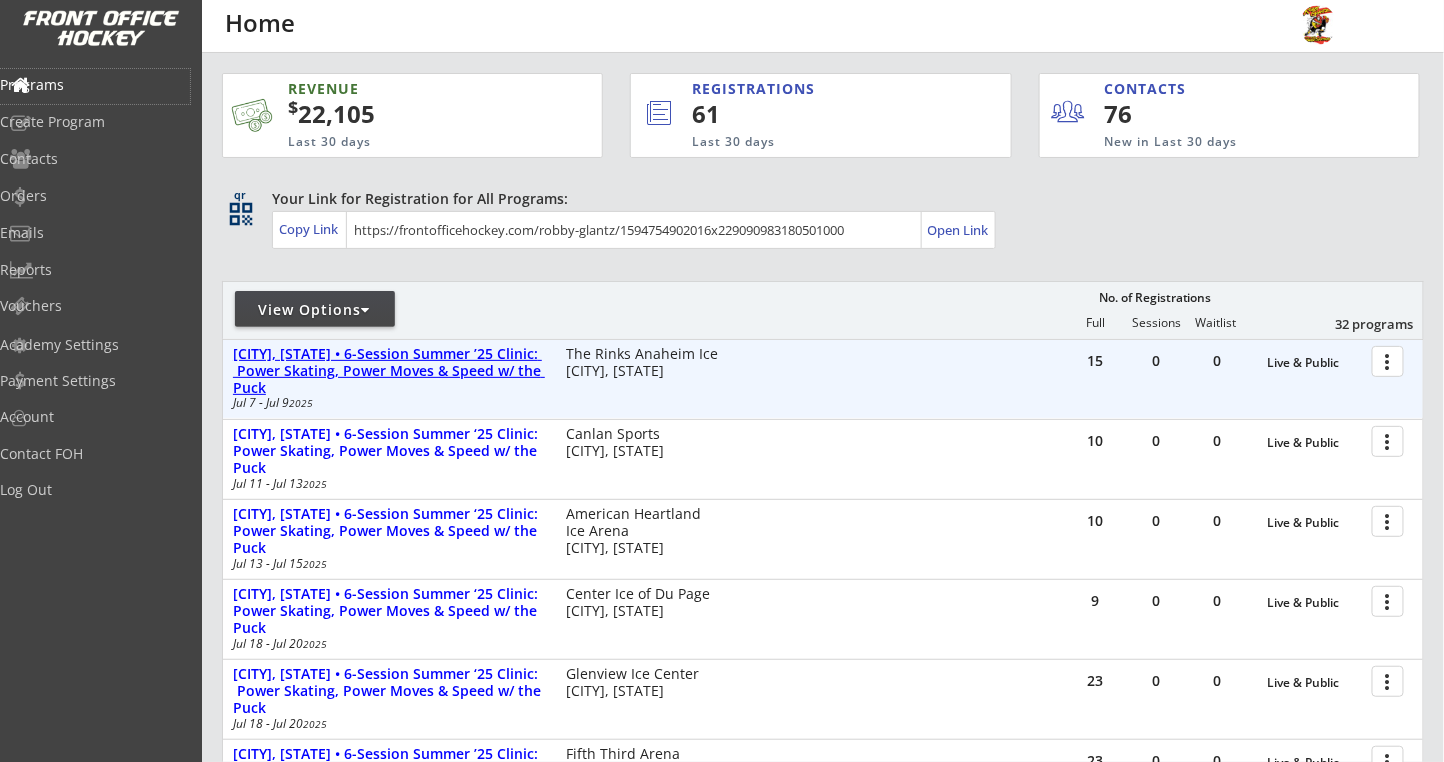 click on "View Options" at bounding box center (315, 309) 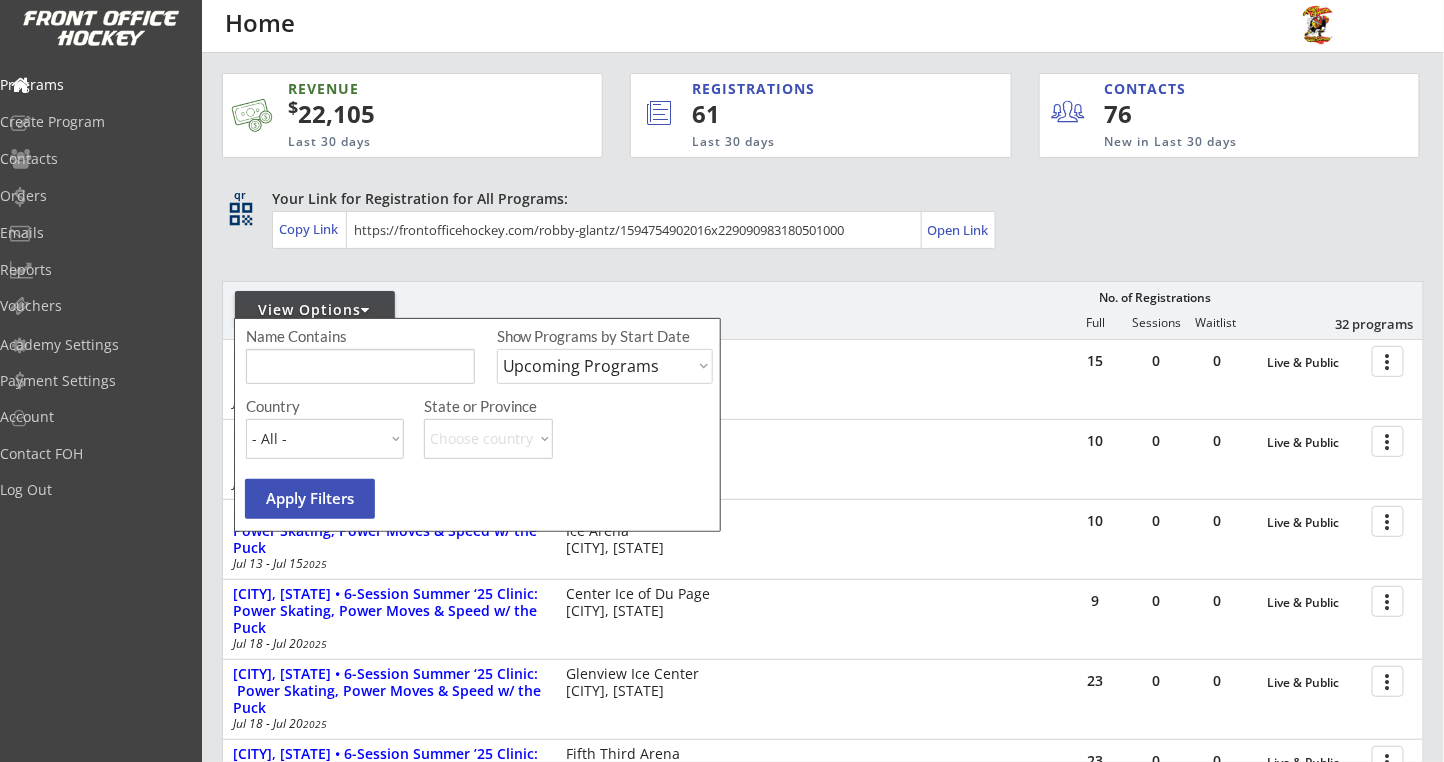 click on "Upcoming Programs Past Programs Specific Date Range" at bounding box center (605, 366) 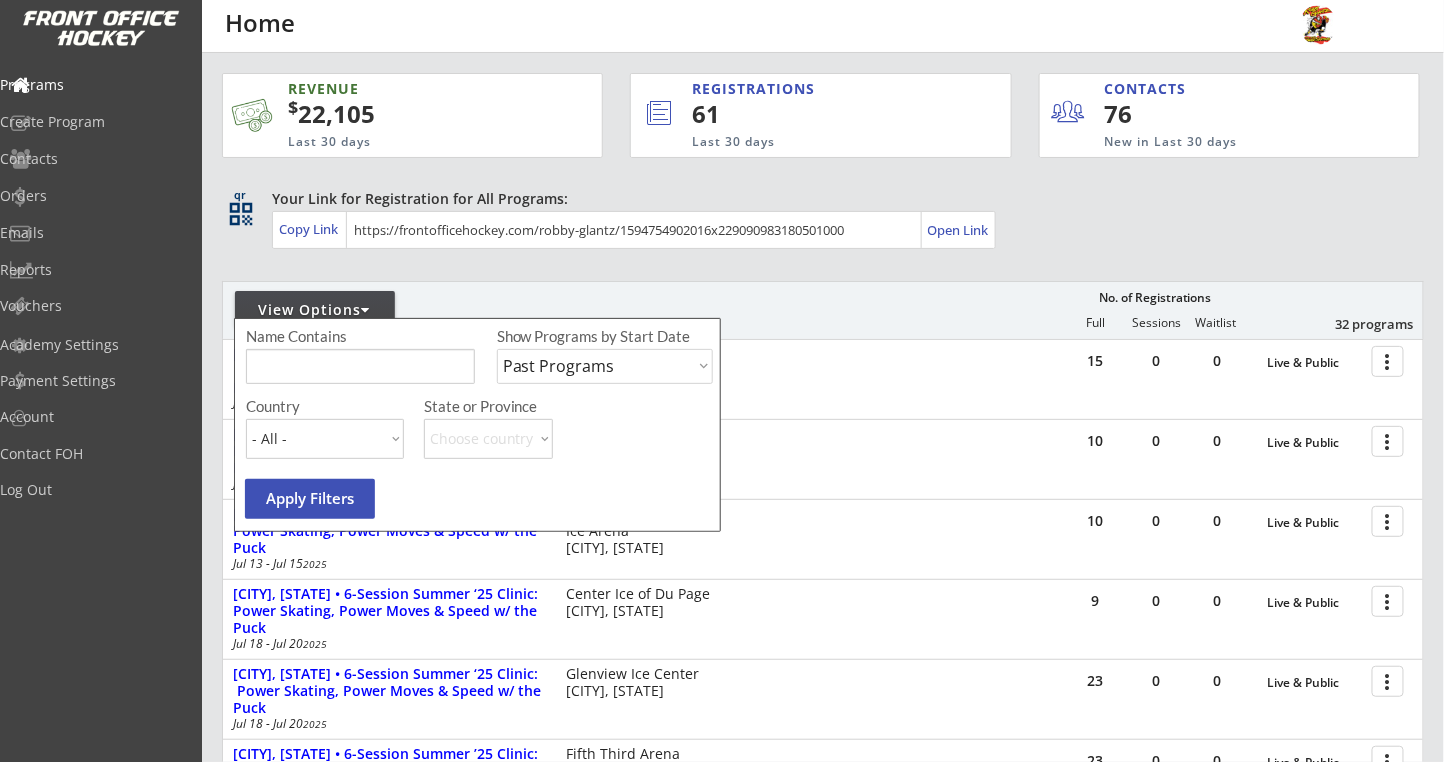 click on "Upcoming Programs Past Programs Specific Date Range" at bounding box center [605, 366] 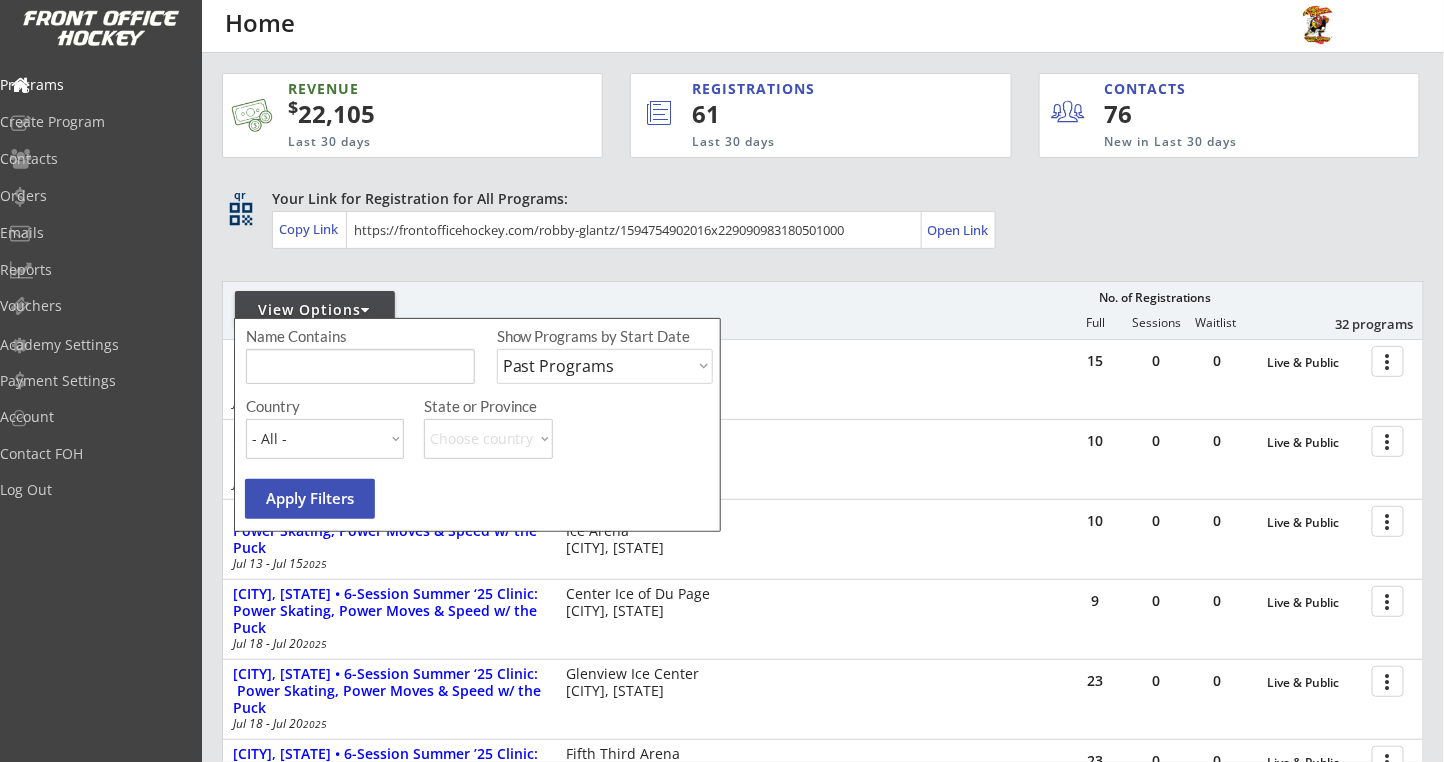 click on "Apply Filters" at bounding box center [310, 499] 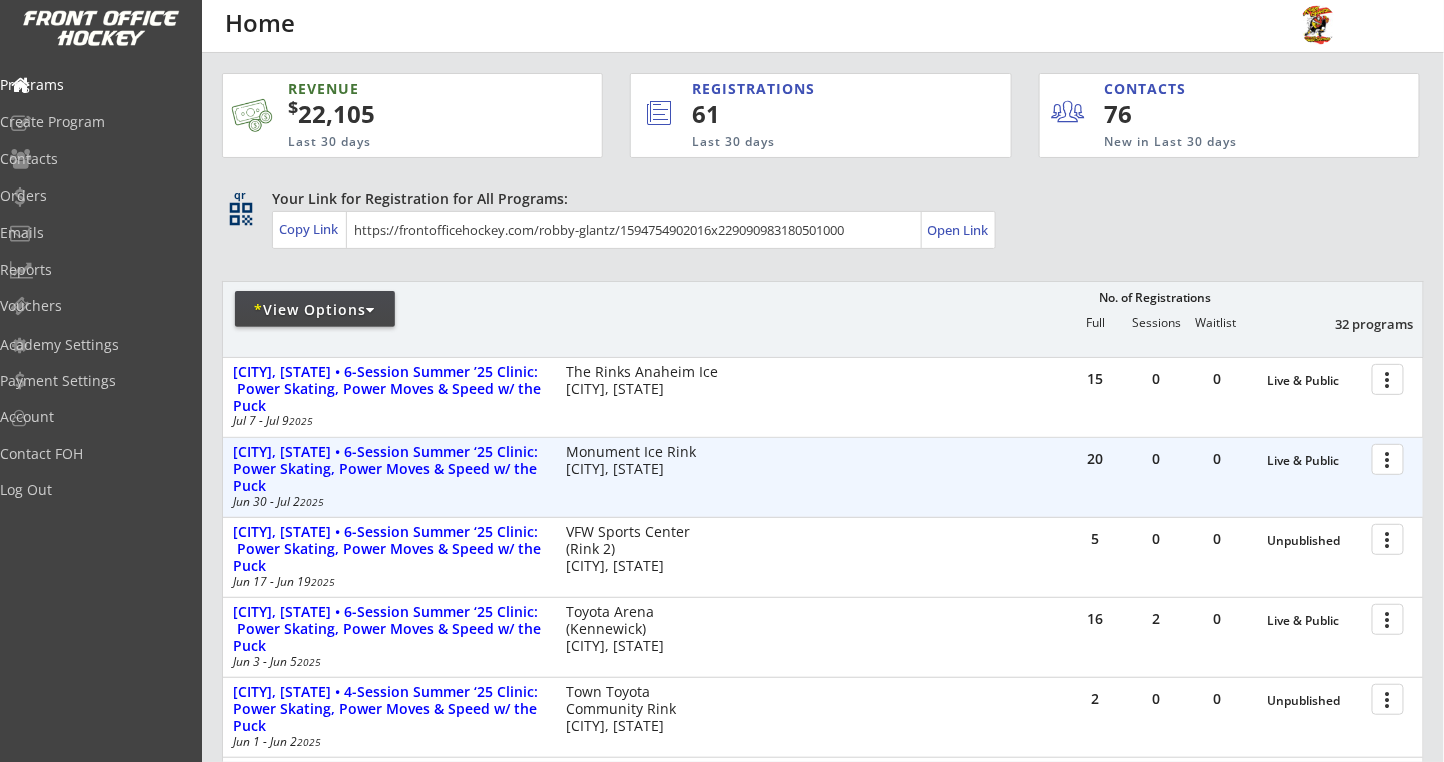 click on "more_vert" at bounding box center [1157, 462] 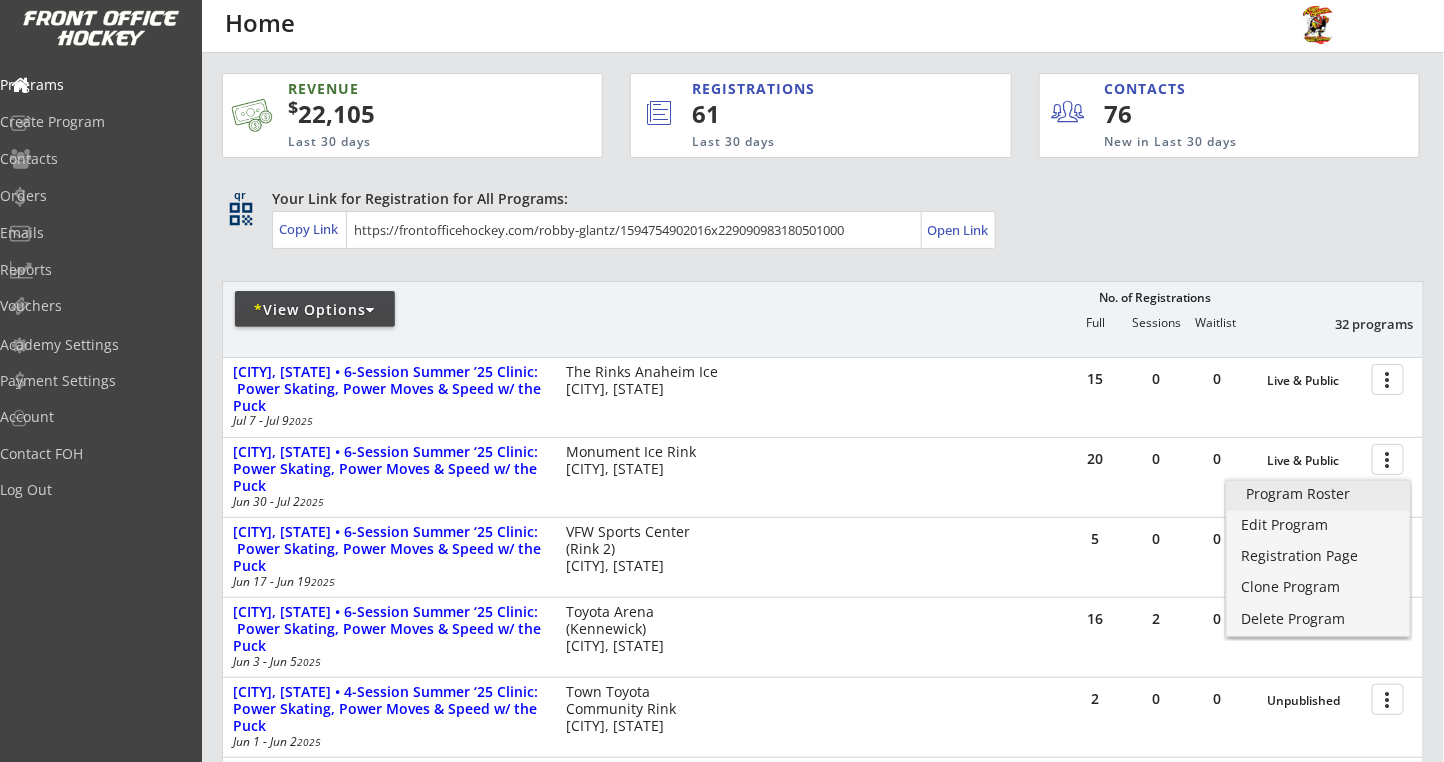 click on "Program Roster" at bounding box center (1318, 494) 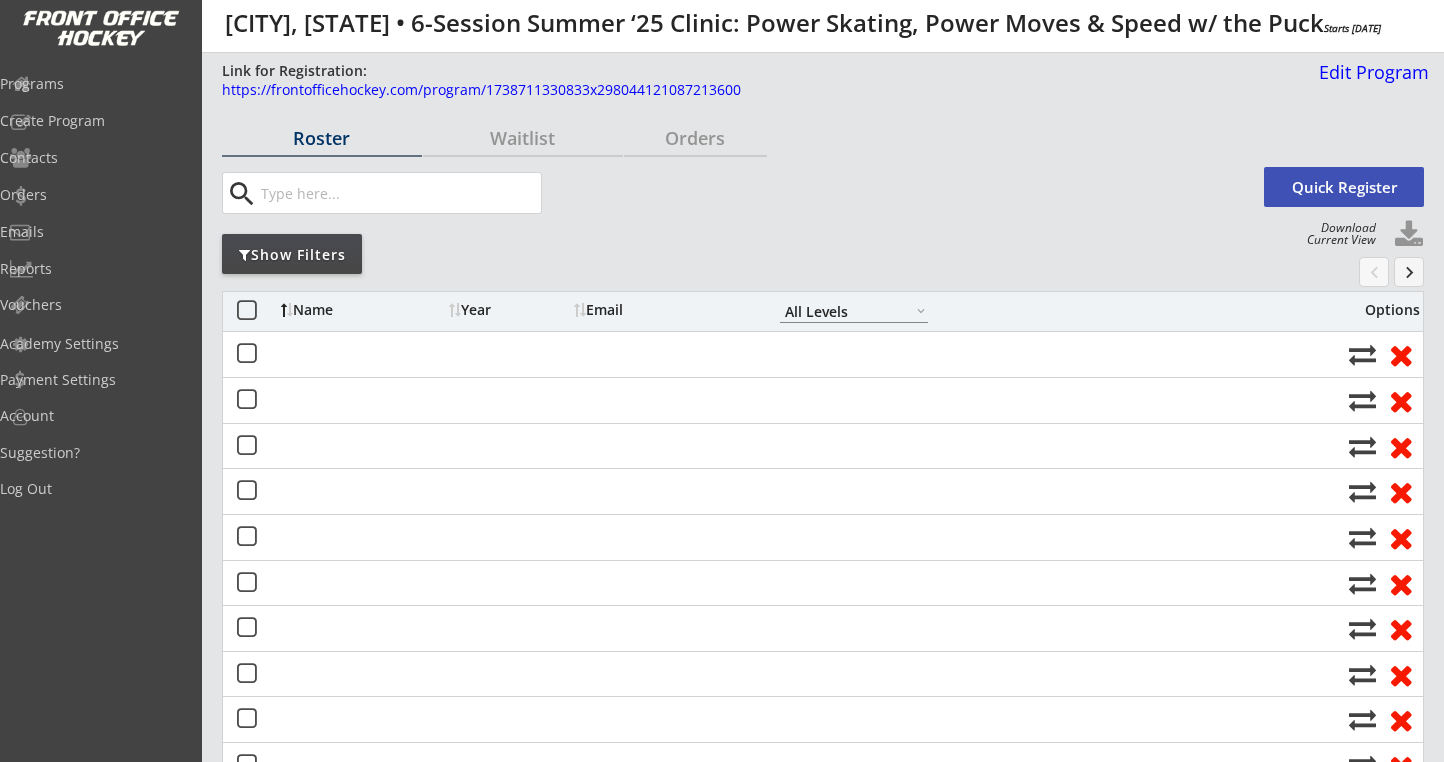 scroll, scrollTop: 0, scrollLeft: 0, axis: both 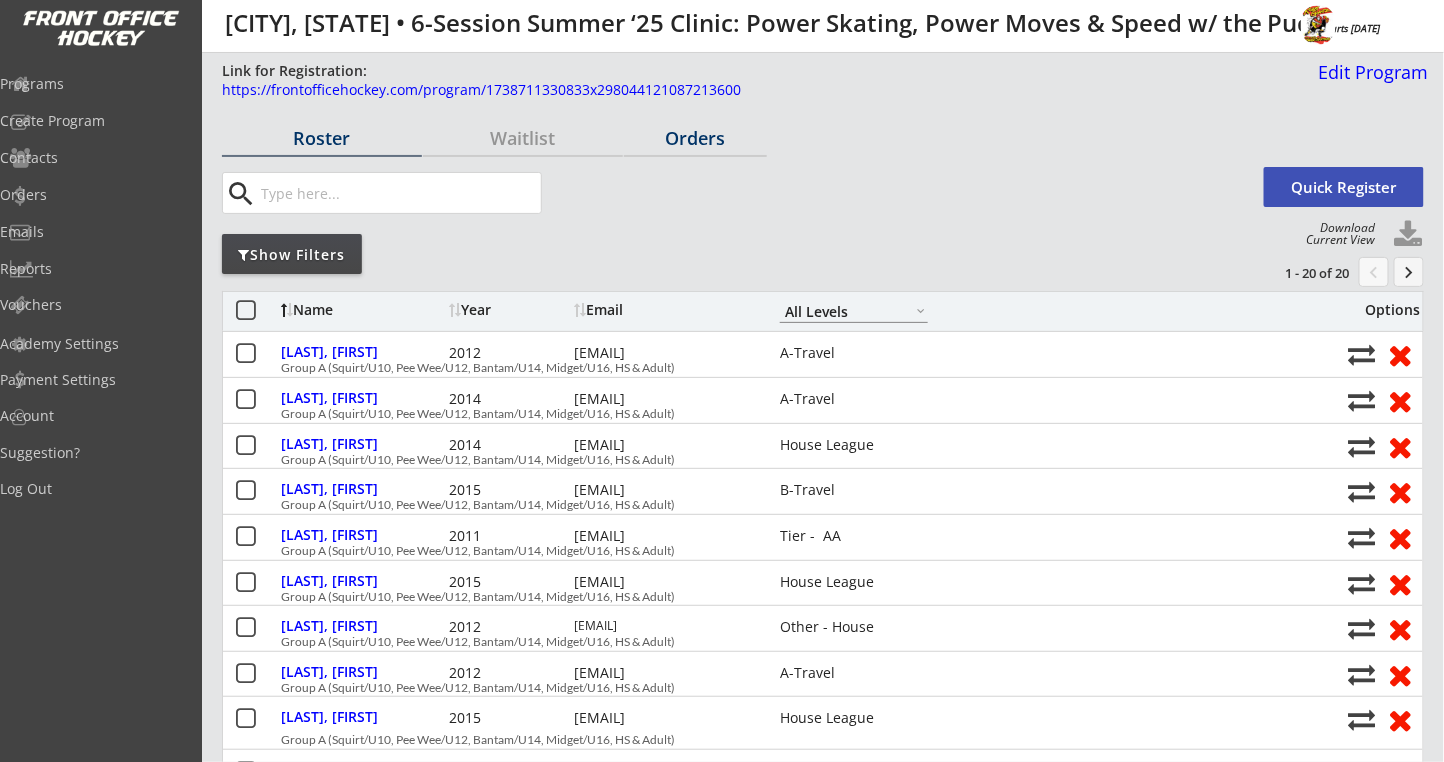 click on "Orders" at bounding box center (322, 138) 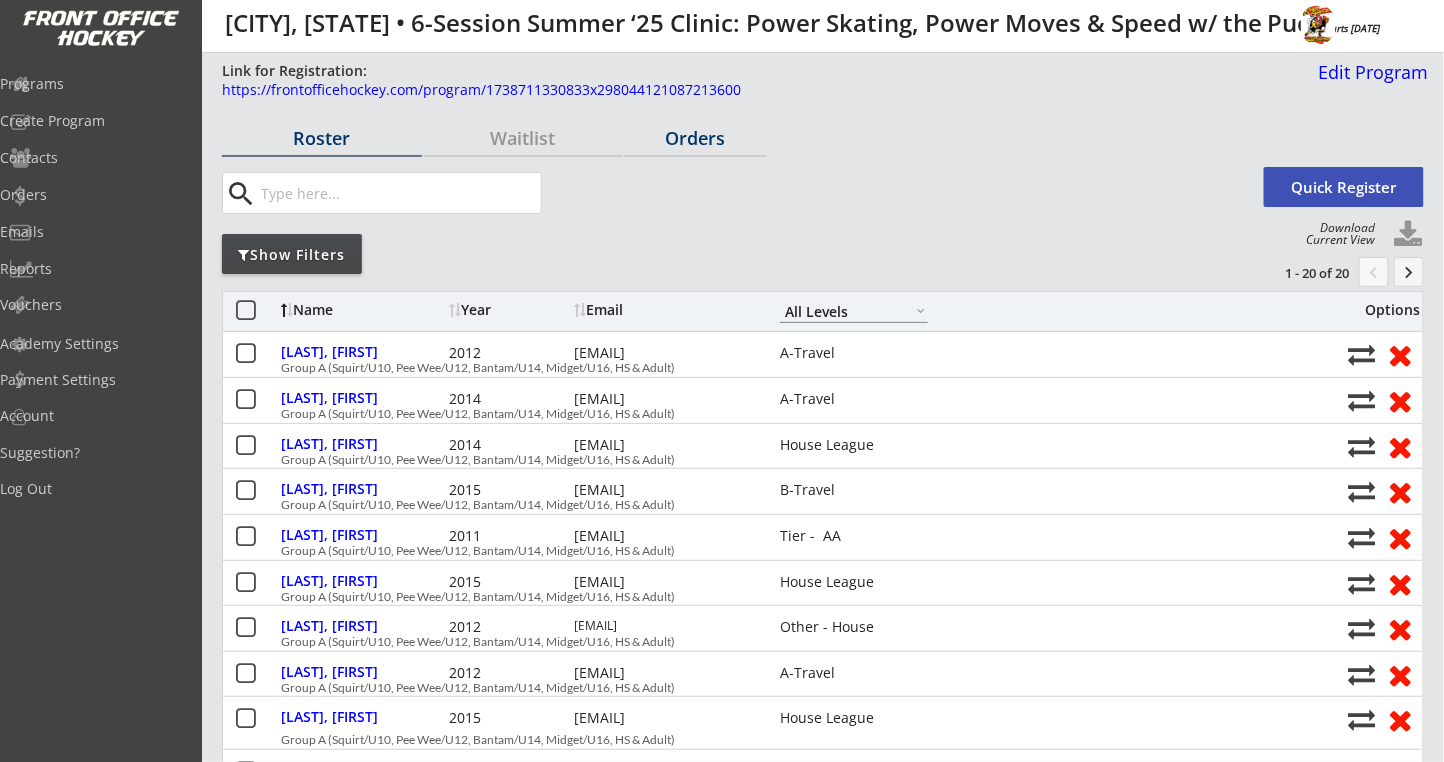 click on "Orders" at bounding box center [322, 138] 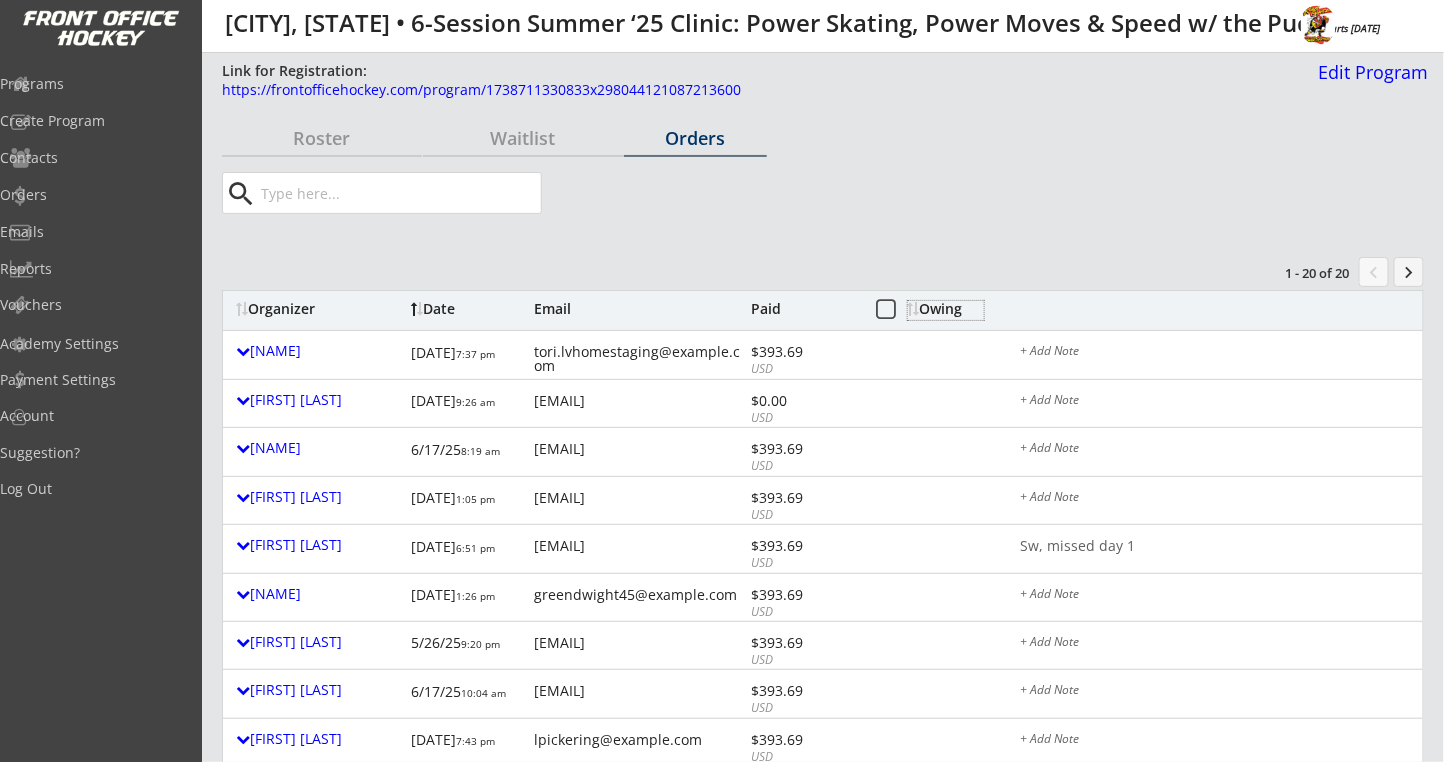 click on "Owing" at bounding box center [946, 309] 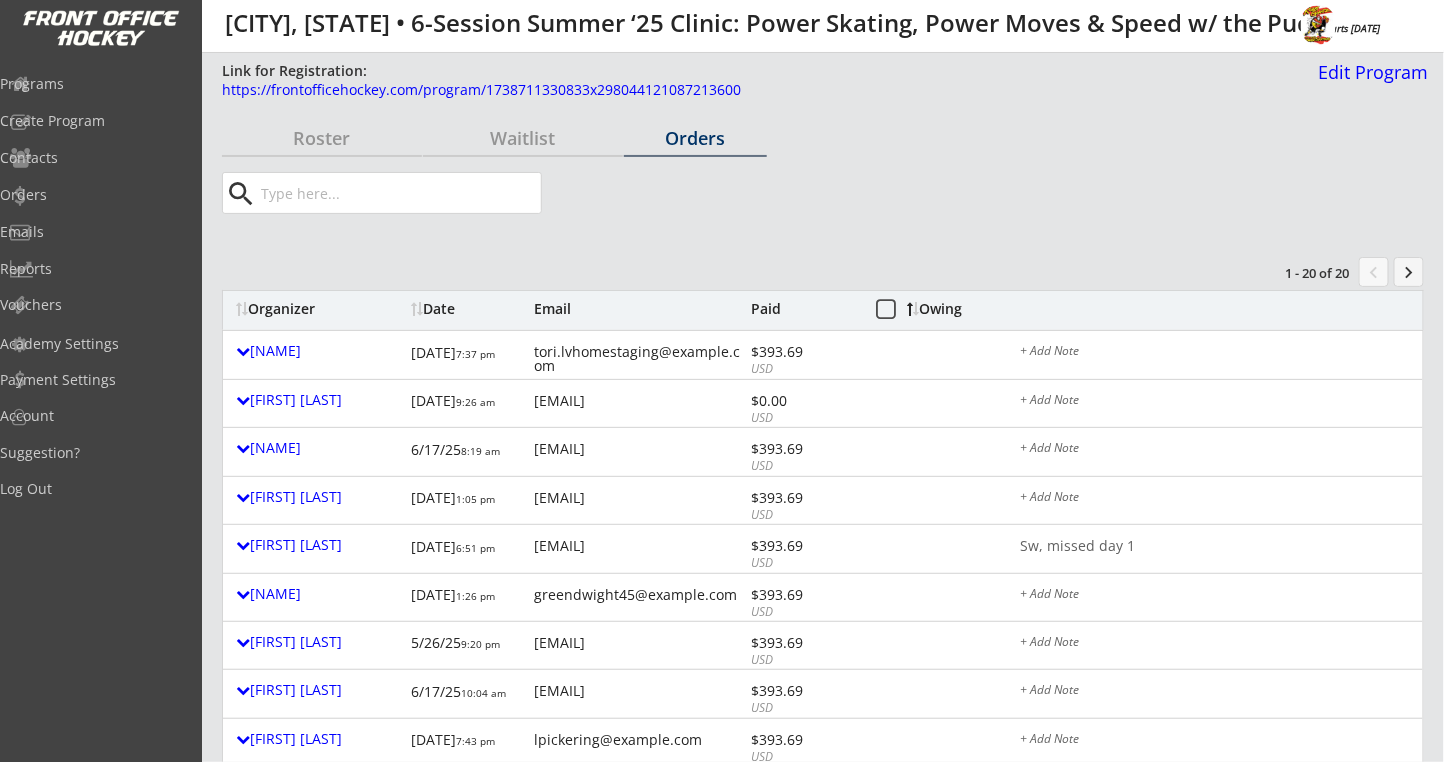 click on "Owing" at bounding box center [0, 0] 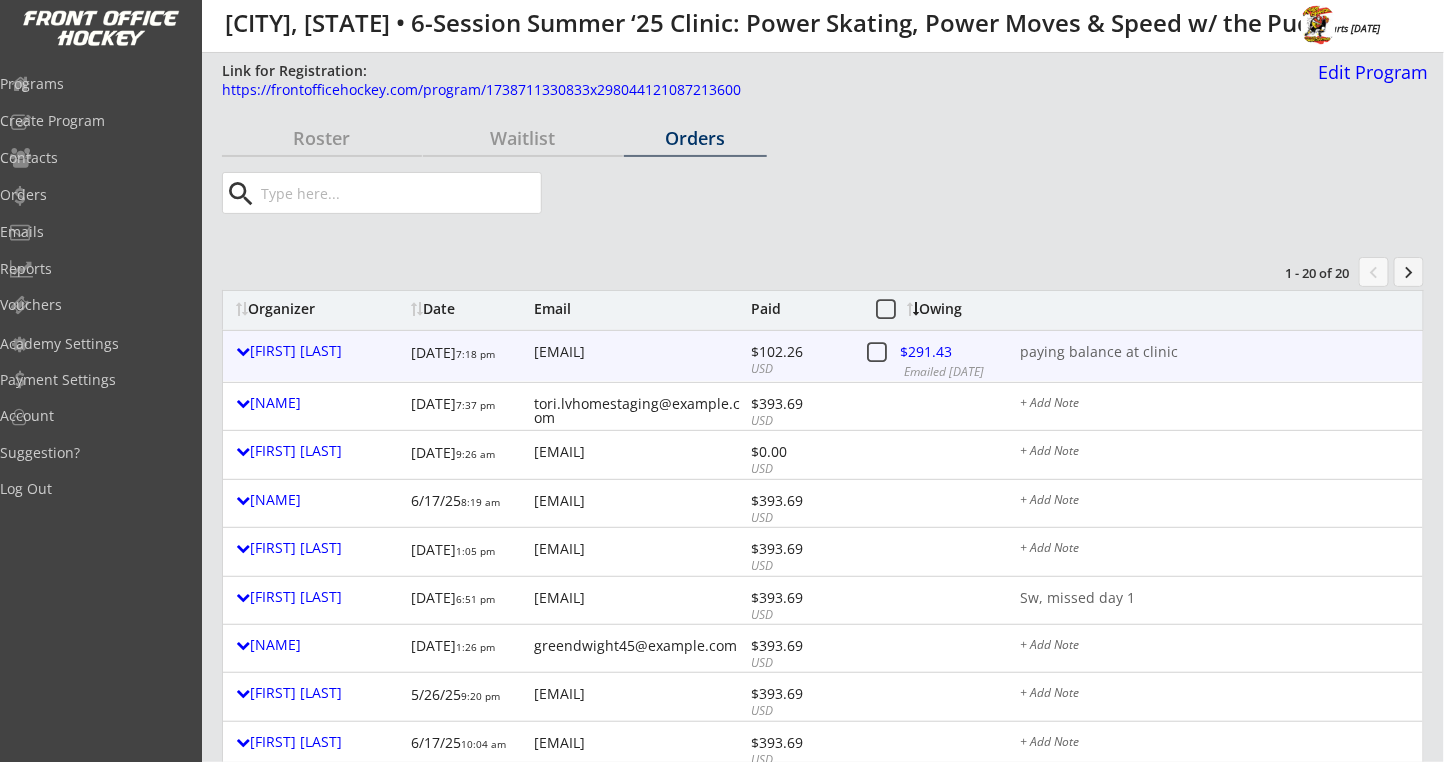 click at bounding box center (942, 355) 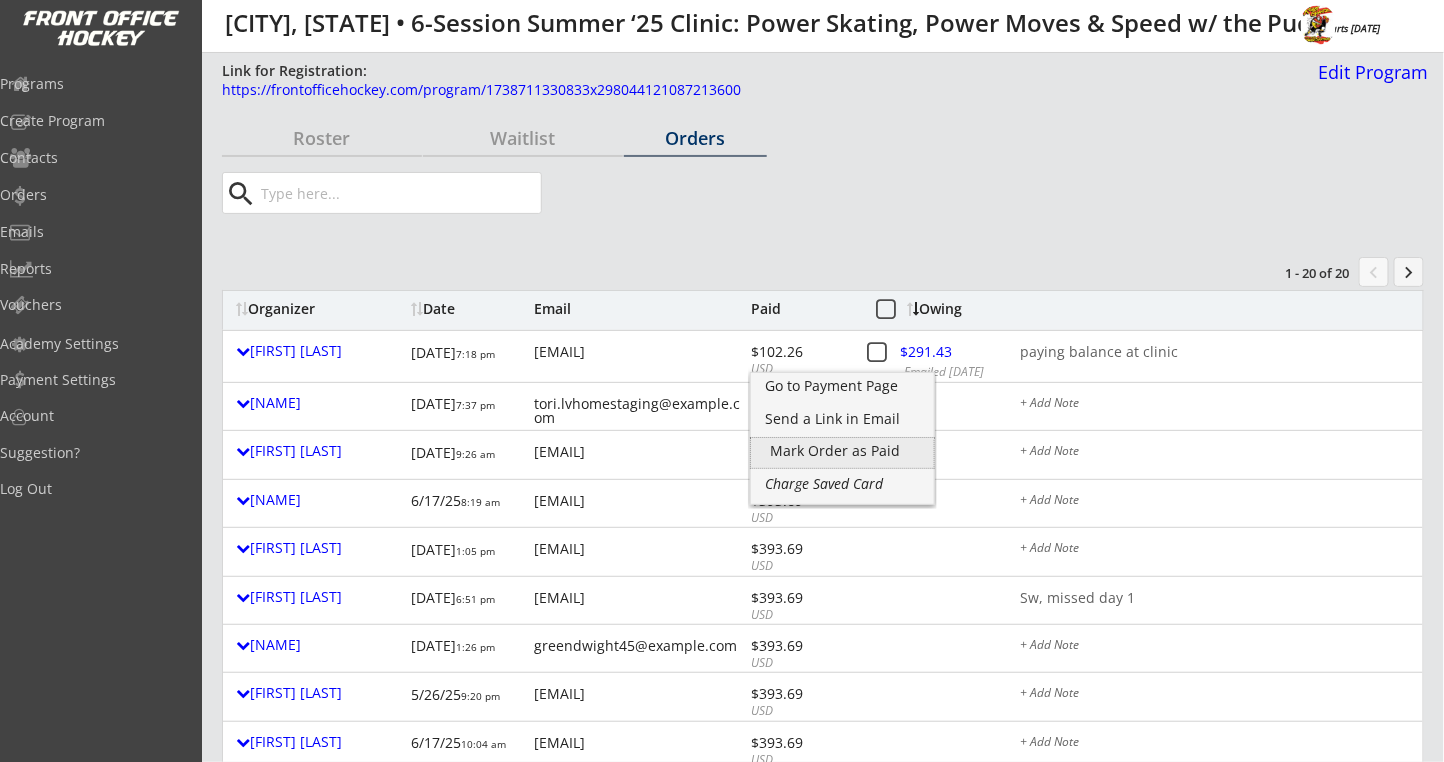 click on "Mark Order as Paid" at bounding box center [842, 451] 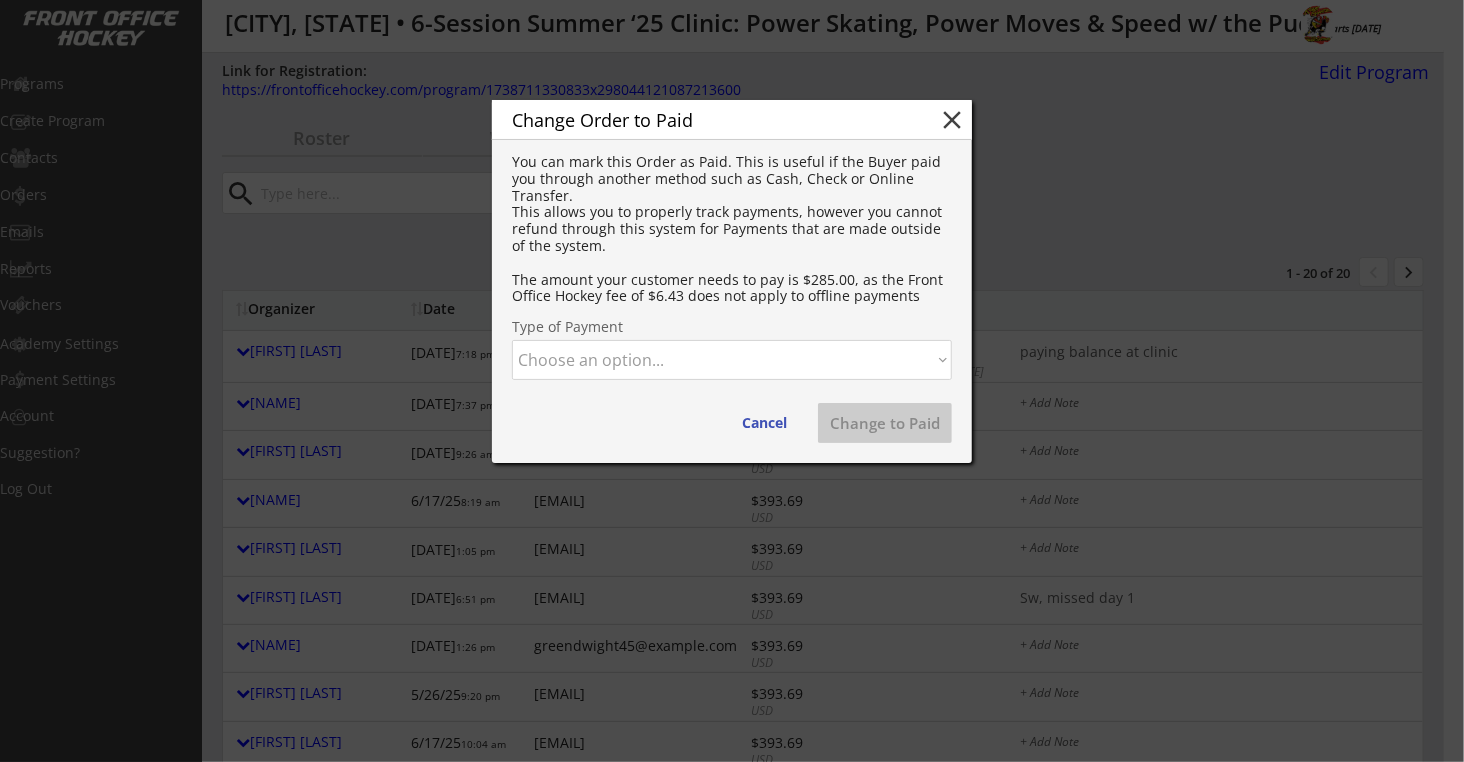 click on "Change Order to Paid close You can mark this Order as Paid. This is useful if the Buyer paid you through another method such as Cash, Check or Online Transfer.
This allows you to properly track payments, however you cannot refund through this system for Payments that are made outside of the system. The amount your customer needs to pay is $285.00, as the Front Office Hockey fee of $6.43 does not apply to offline payments Type of Payment Choose an option... Cash Check Credit Card Online Transfer Paypal Venmo Other Cancel Change to Paid" at bounding box center [732, 281] 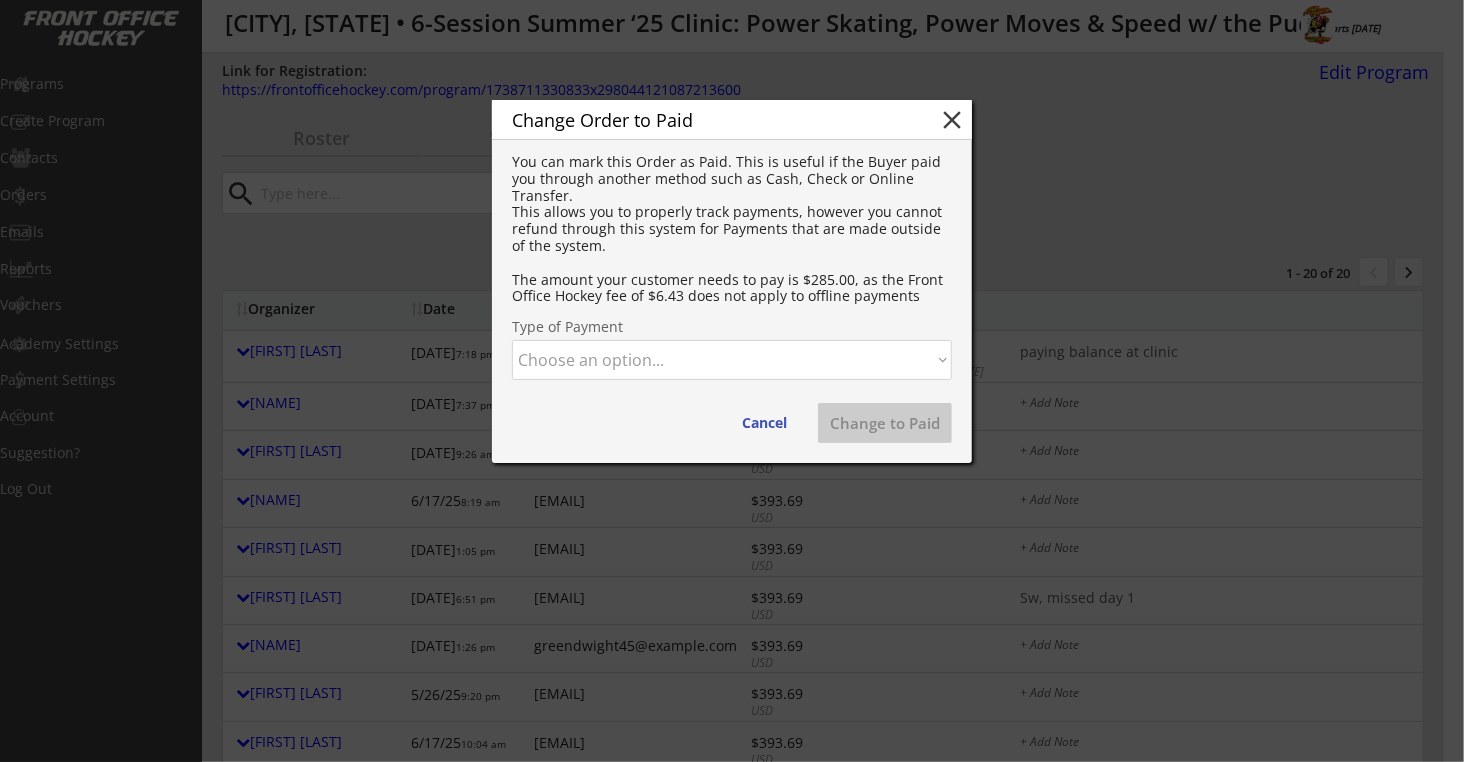 click on "Choose an option... Cash Check Credit Card Online Transfer Paypal Venmo Other" at bounding box center [732, 360] 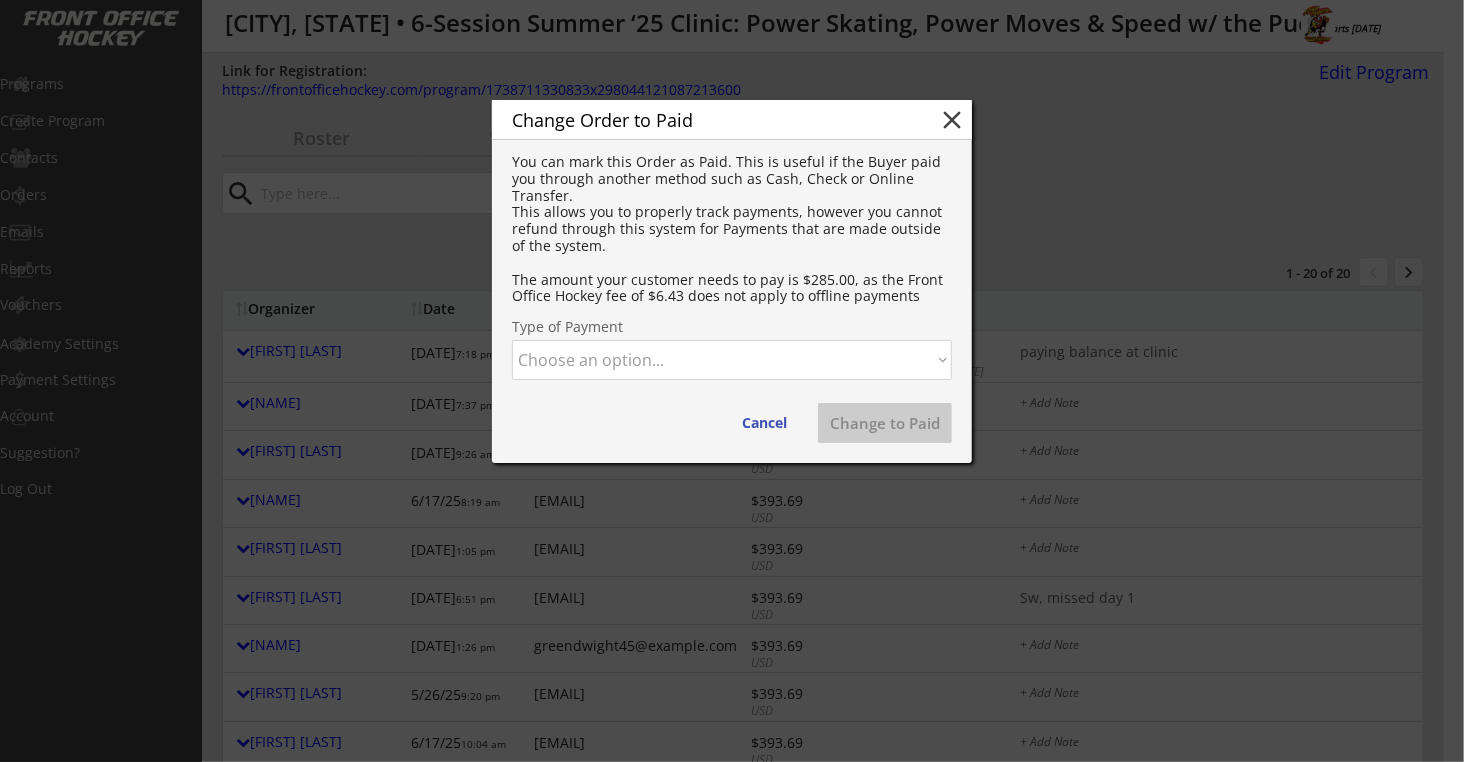 select on ""Venmo"" 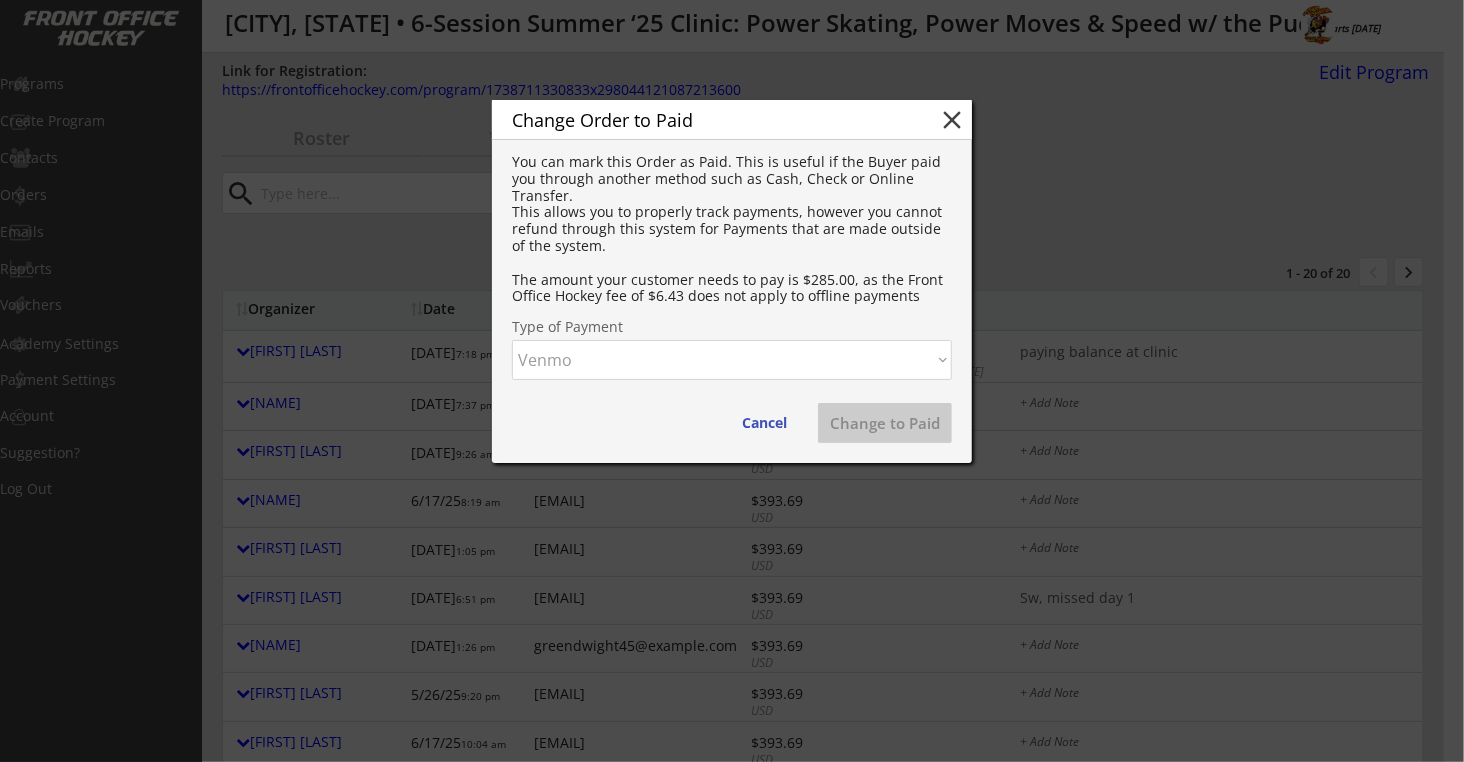 click on "Choose an option... Cash Check Credit Card Online Transfer Paypal Venmo Other" at bounding box center (732, 360) 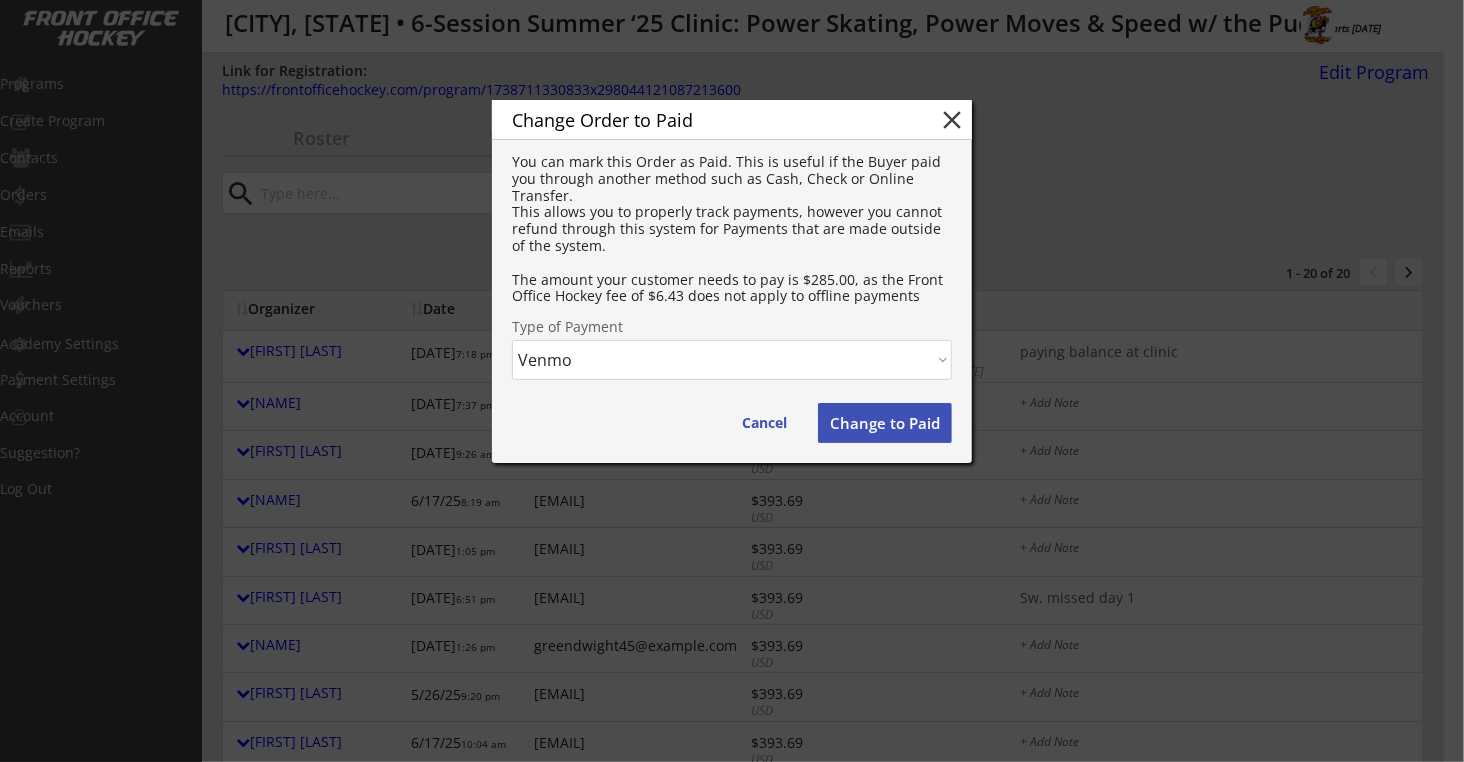 click on "Change to Paid" at bounding box center (764, 423) 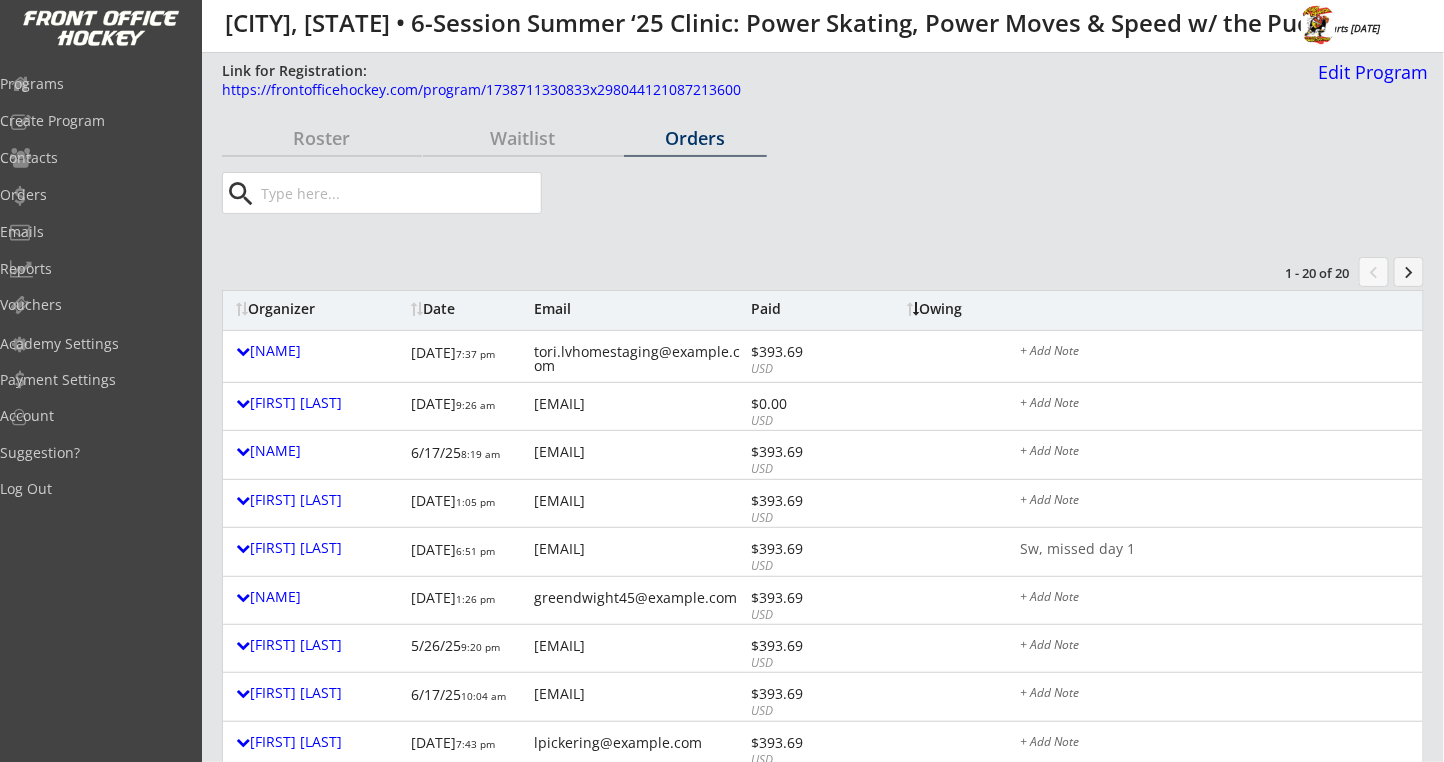 click on "Organizer" at bounding box center [0, 0] 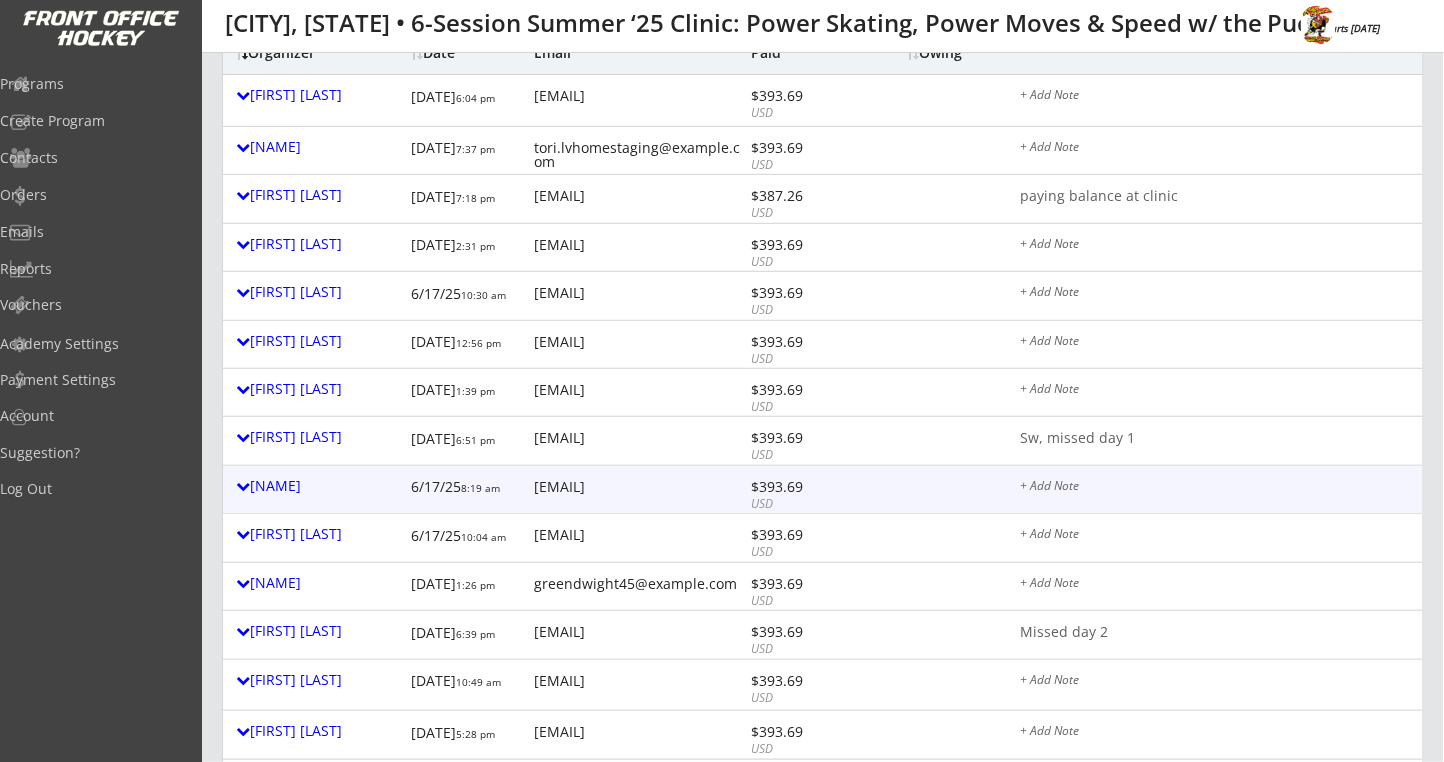 scroll, scrollTop: 400, scrollLeft: 0, axis: vertical 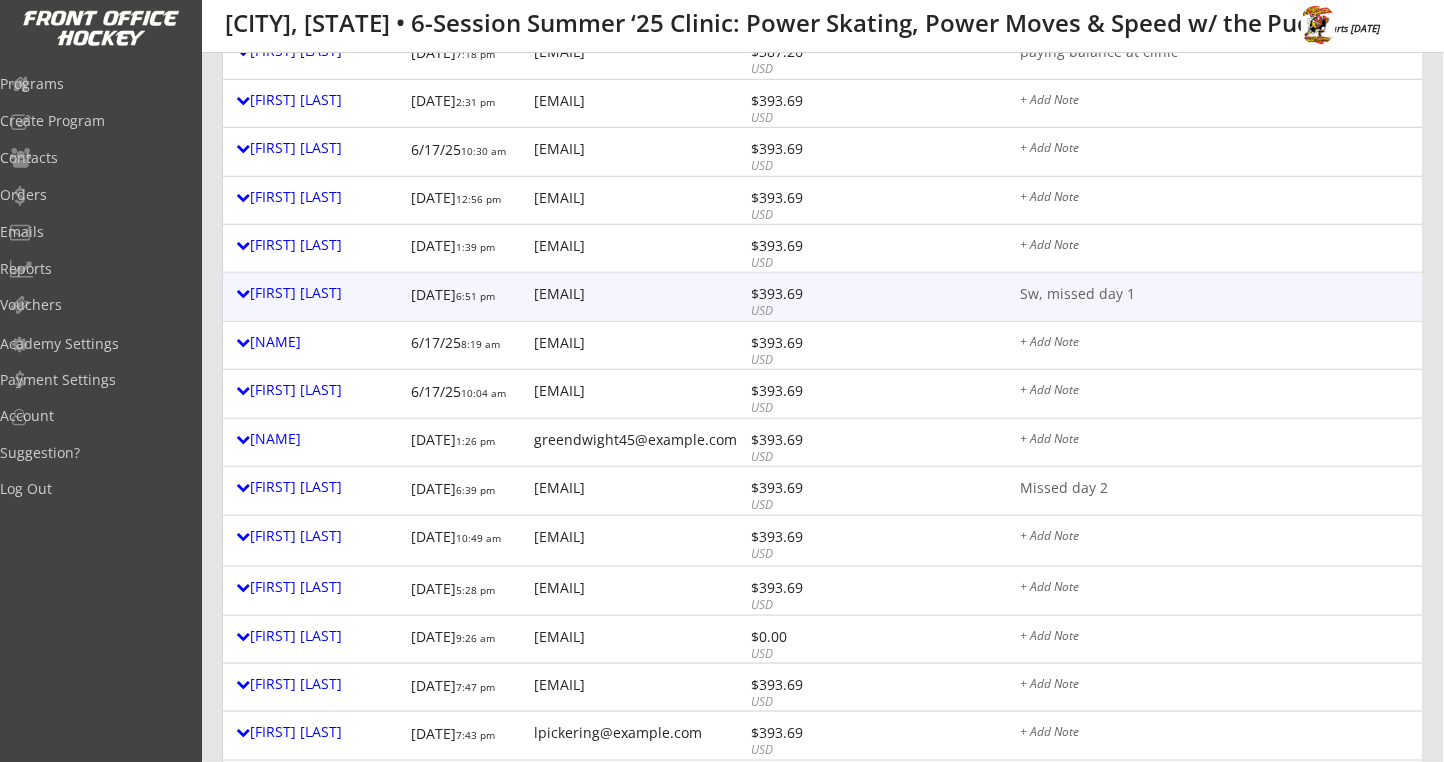 click on "Anastasia Flores [DATE] [TIME] [EMAIL] $393.69 USD Sw, missed day 1" at bounding box center [823, 296] 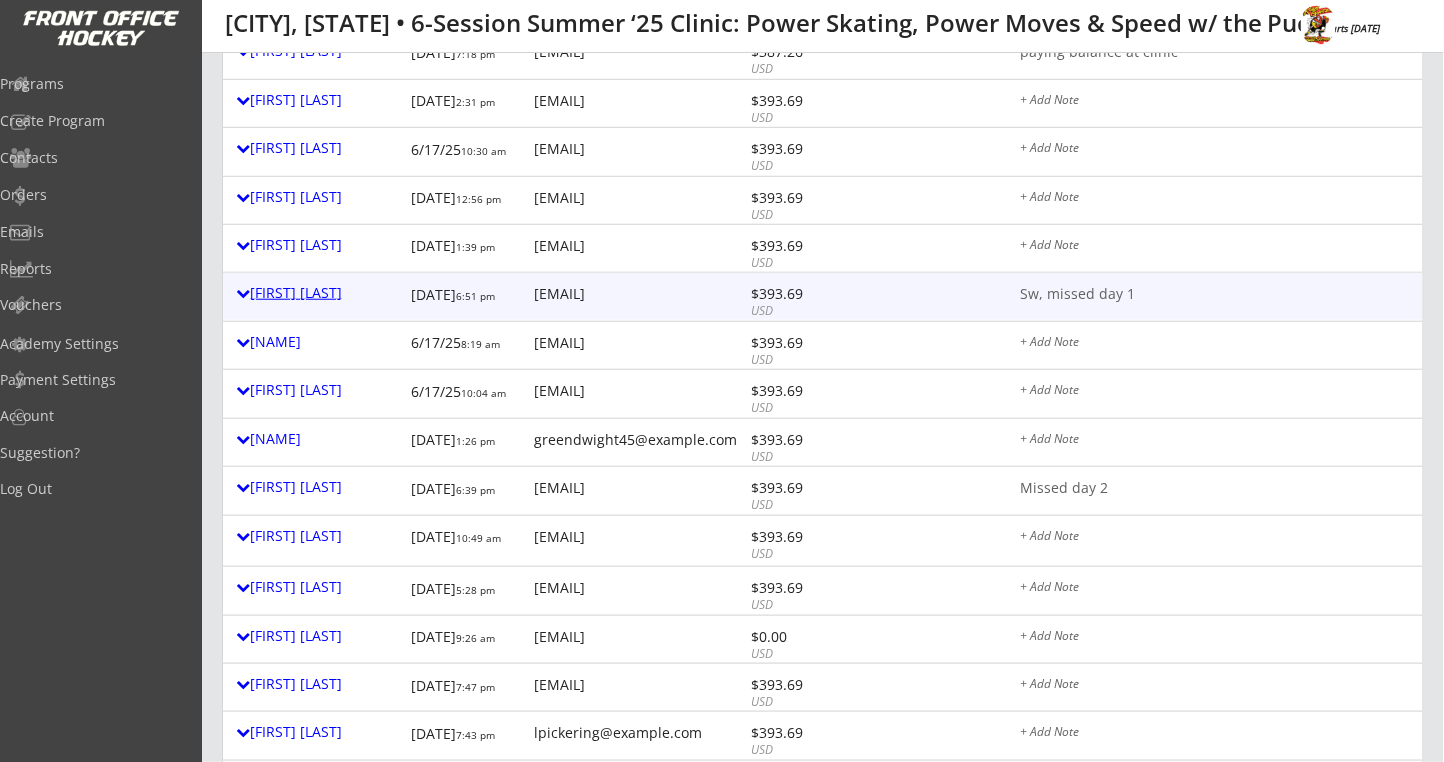 click on "[FIRST] [LAST]" at bounding box center [318, 293] 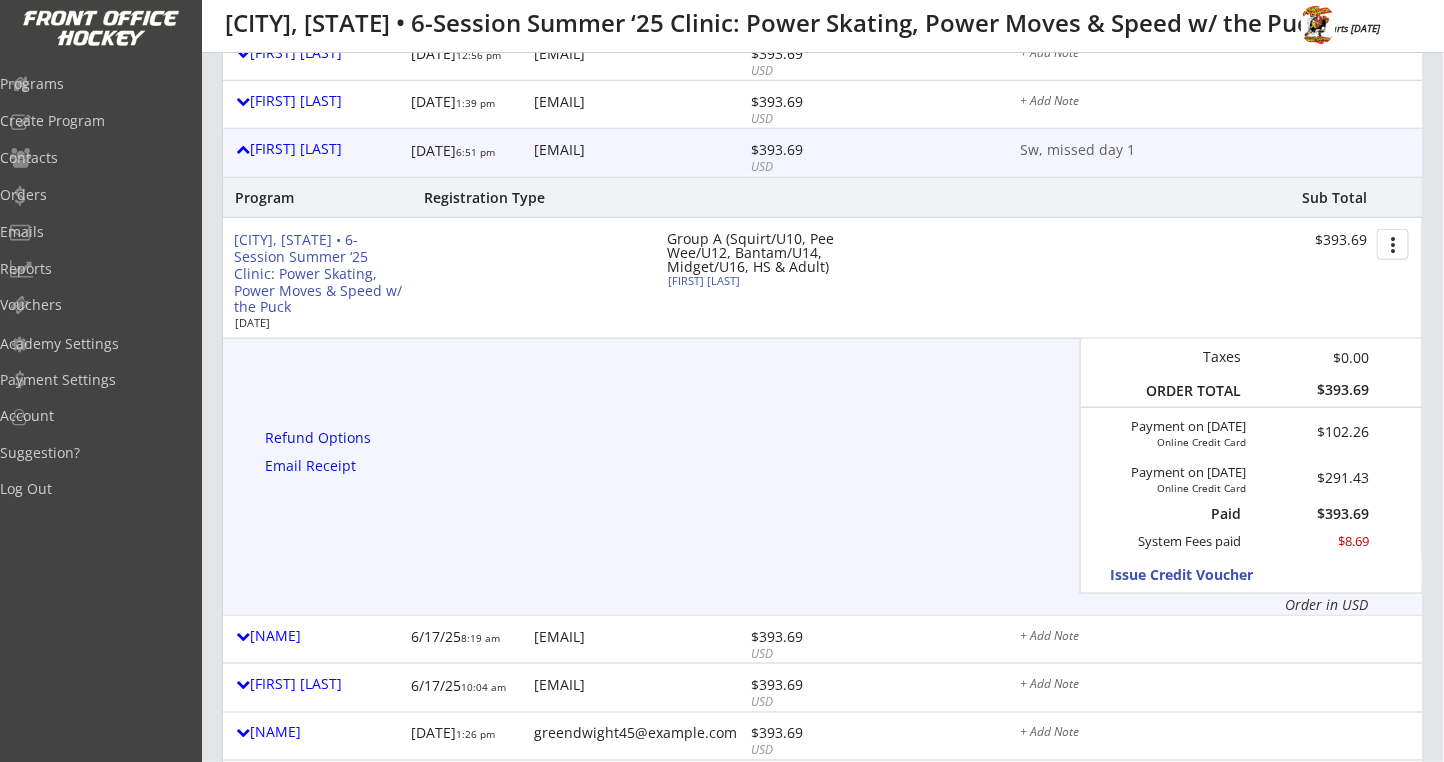 scroll, scrollTop: 666, scrollLeft: 0, axis: vertical 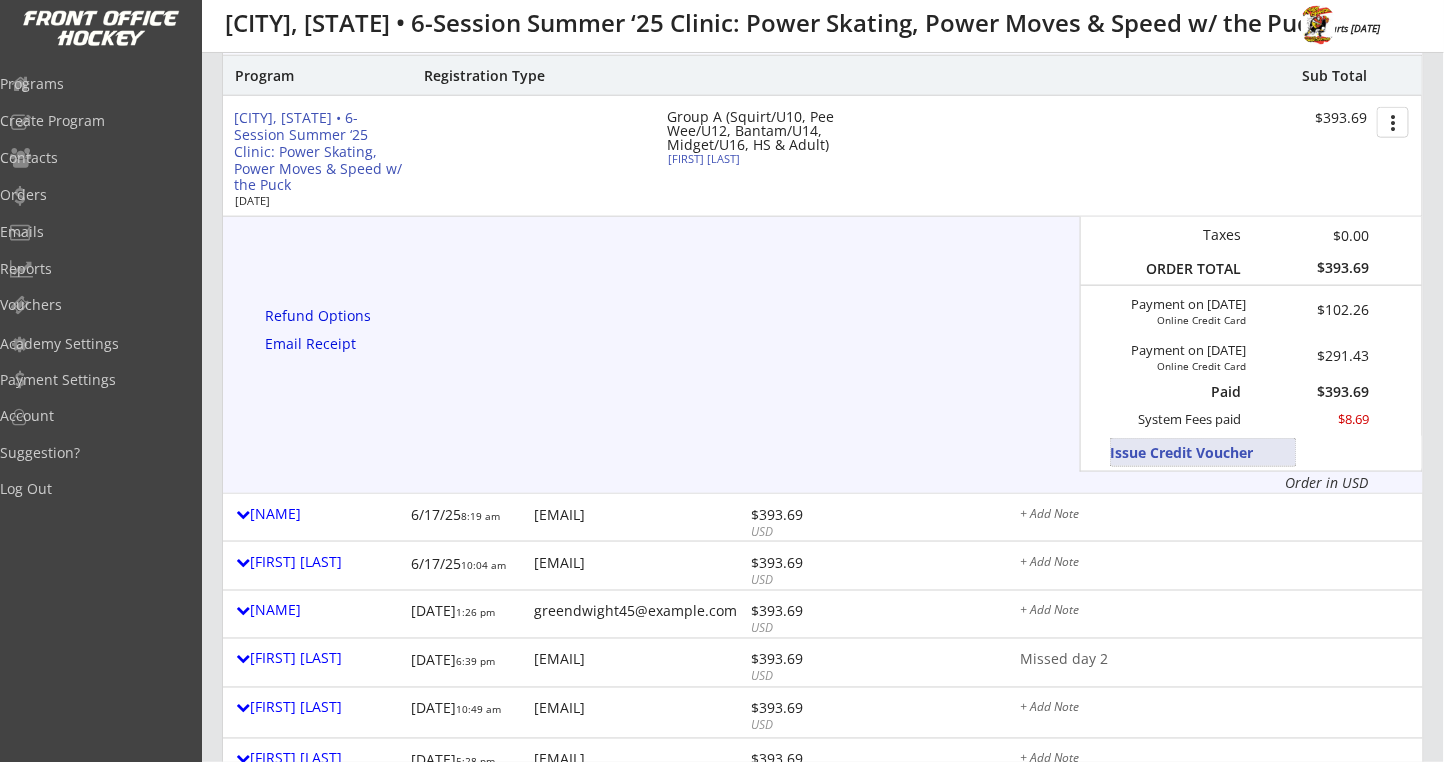 click on "Issue Credit Voucher" at bounding box center (1203, 452) 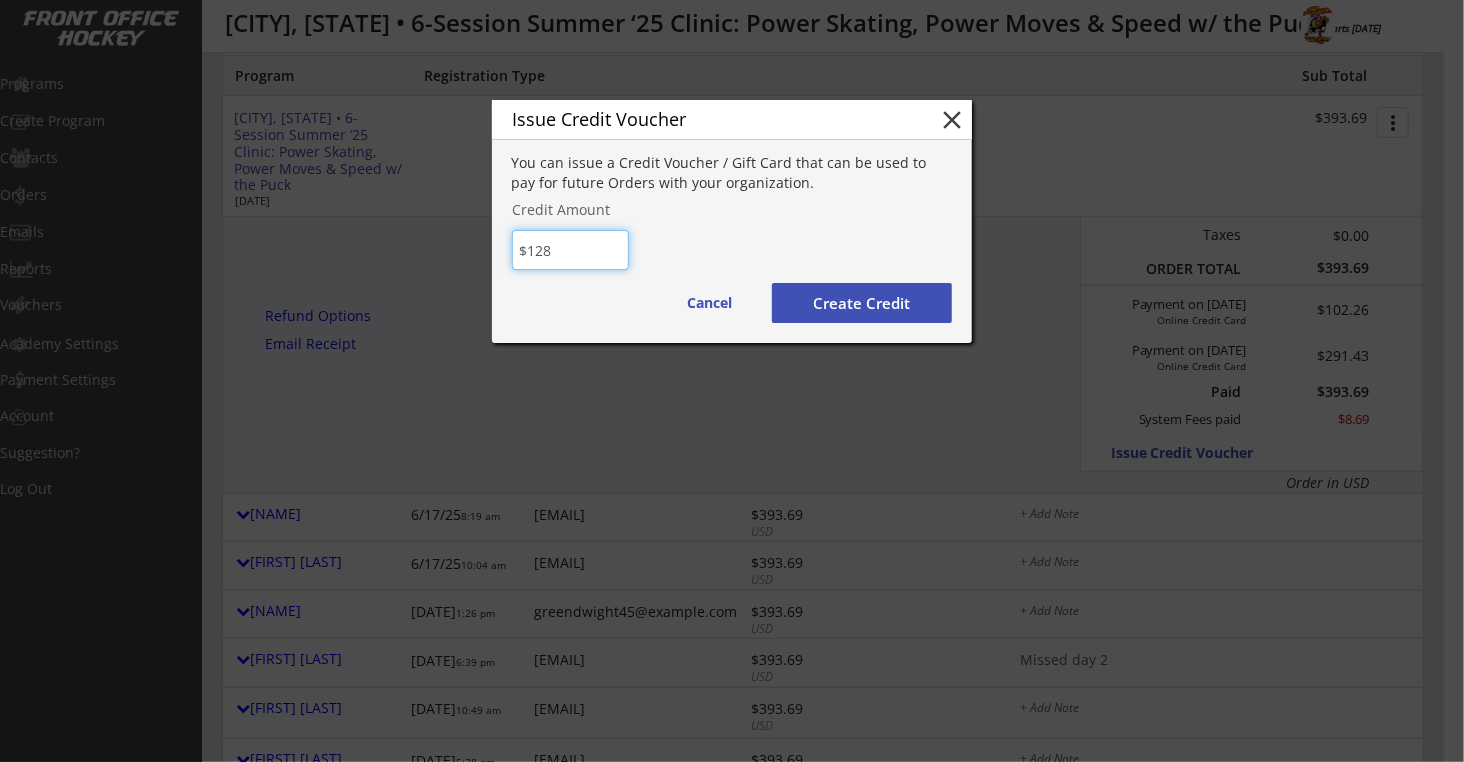 type on "$128" 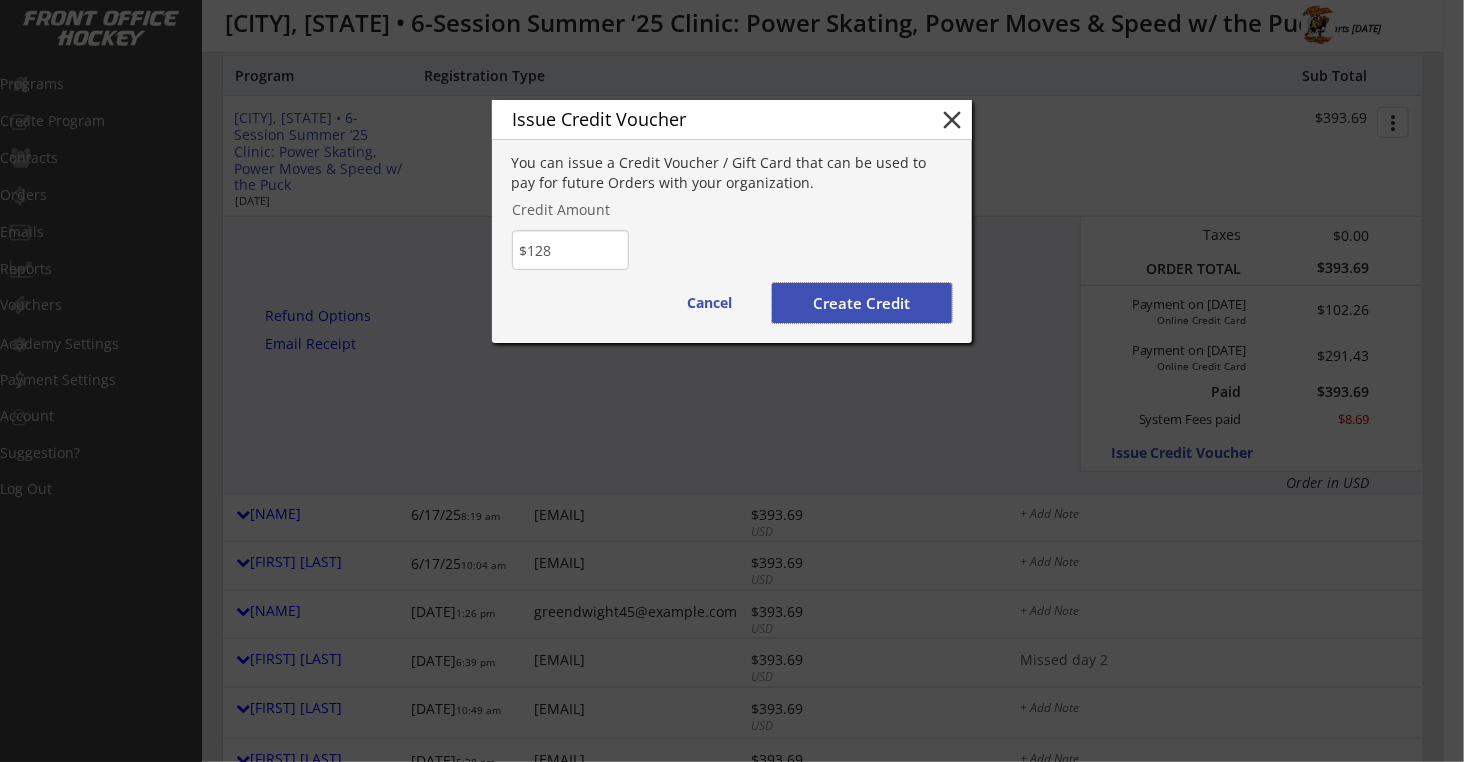 click on "Create Credit" at bounding box center (862, 303) 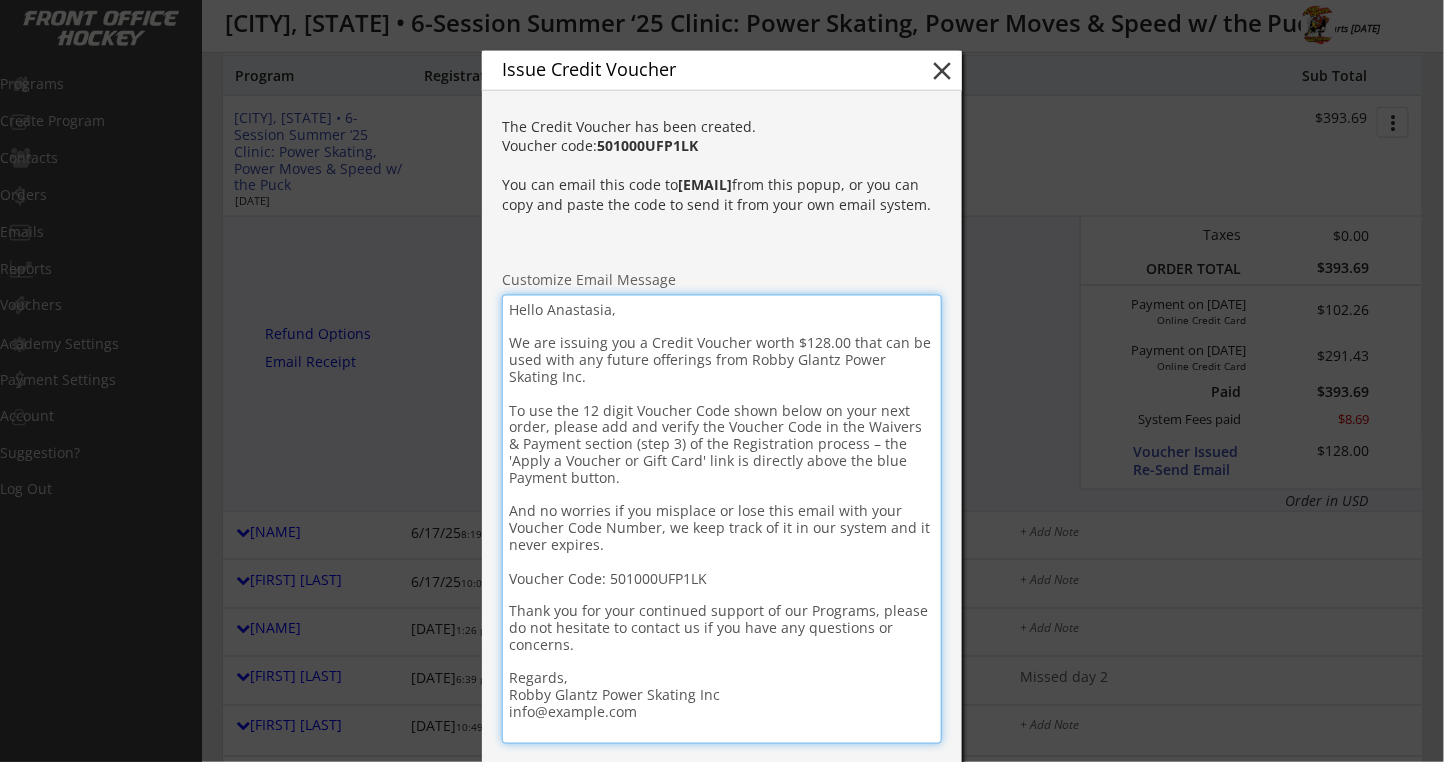 click on "Hello Anastasia,
We are issuing you a Credit Voucher worth $128.00 that can be used with any future offerings from Robby Glantz Power Skating Inc.
To use the 12 digit Voucher Code shown below on your next order, please add and verify the Voucher Code in the Waivers & Payment section (step 3) of the Registration process – the 'Apply a Voucher or Gift Card' link is directly above the blue Payment button.
And no worries if you misplace or lose this email with your Voucher Code Number, we keep track of it in our system and it never expires.
Voucher Code: 501000UFP1LK
Thank you for your continued support of our Programs, please do not hesitate to contact us if you have any questions or concerns.
Regards,
Robby Glantz Power Skating Inc
info@example.com" at bounding box center (722, 519) 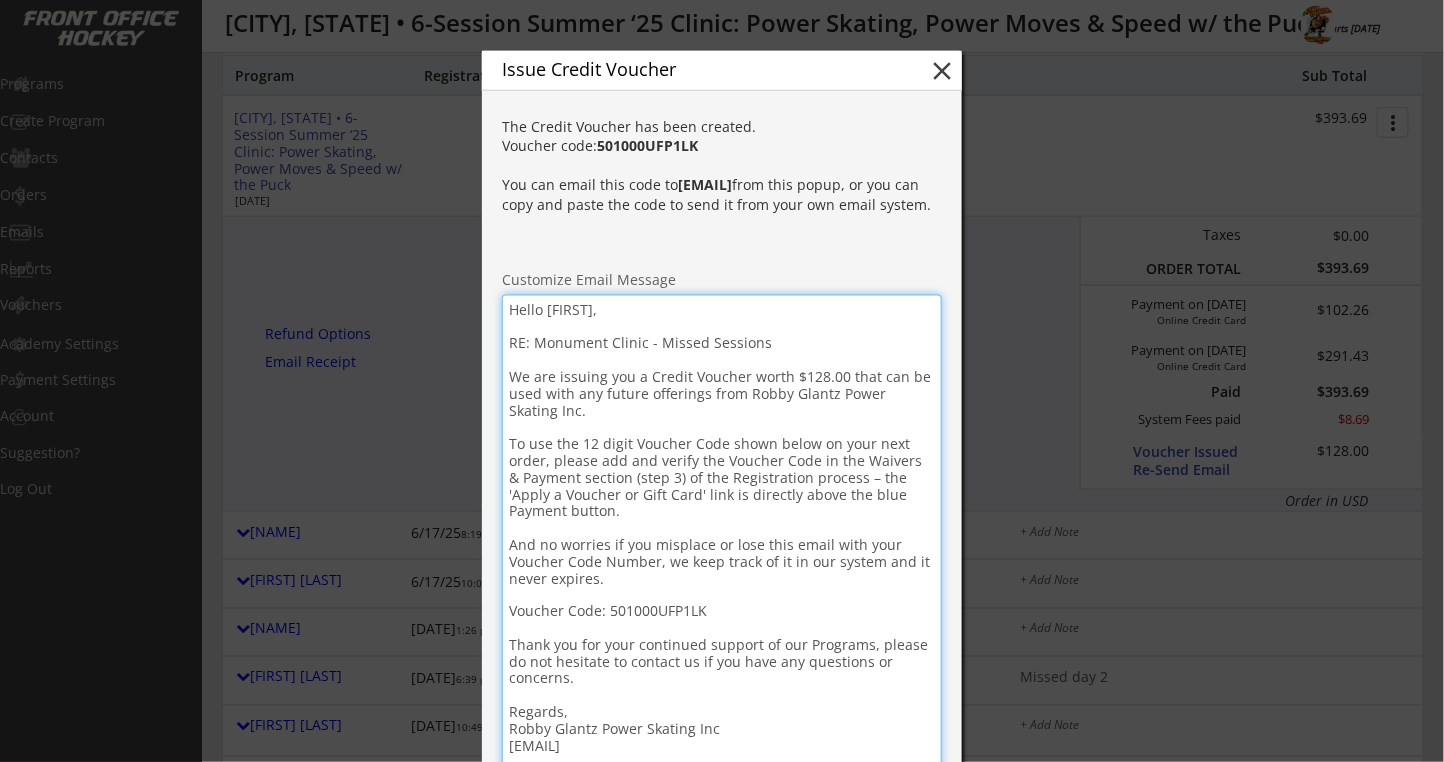 drag, startPoint x: 782, startPoint y: 340, endPoint x: 496, endPoint y: 344, distance: 286.02798 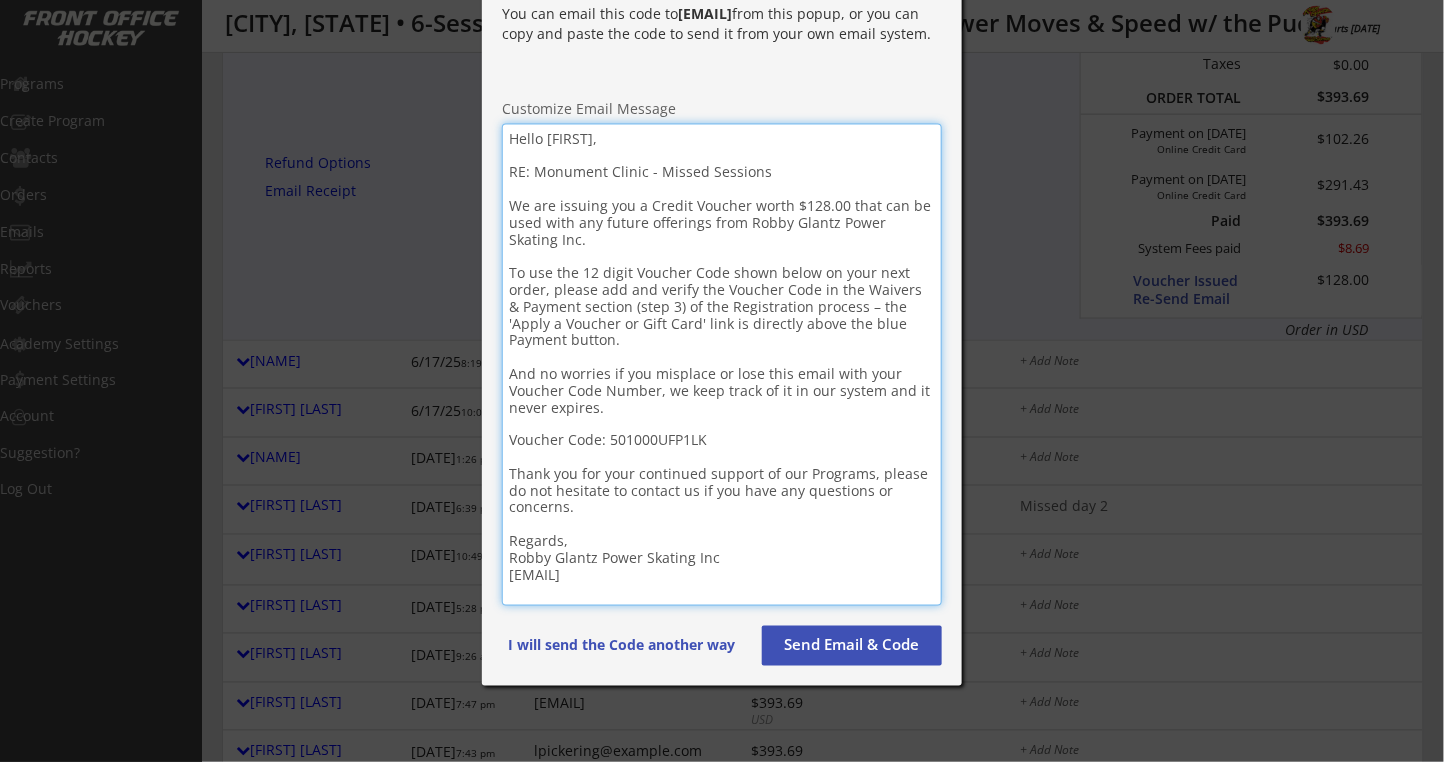 scroll, scrollTop: 933, scrollLeft: 0, axis: vertical 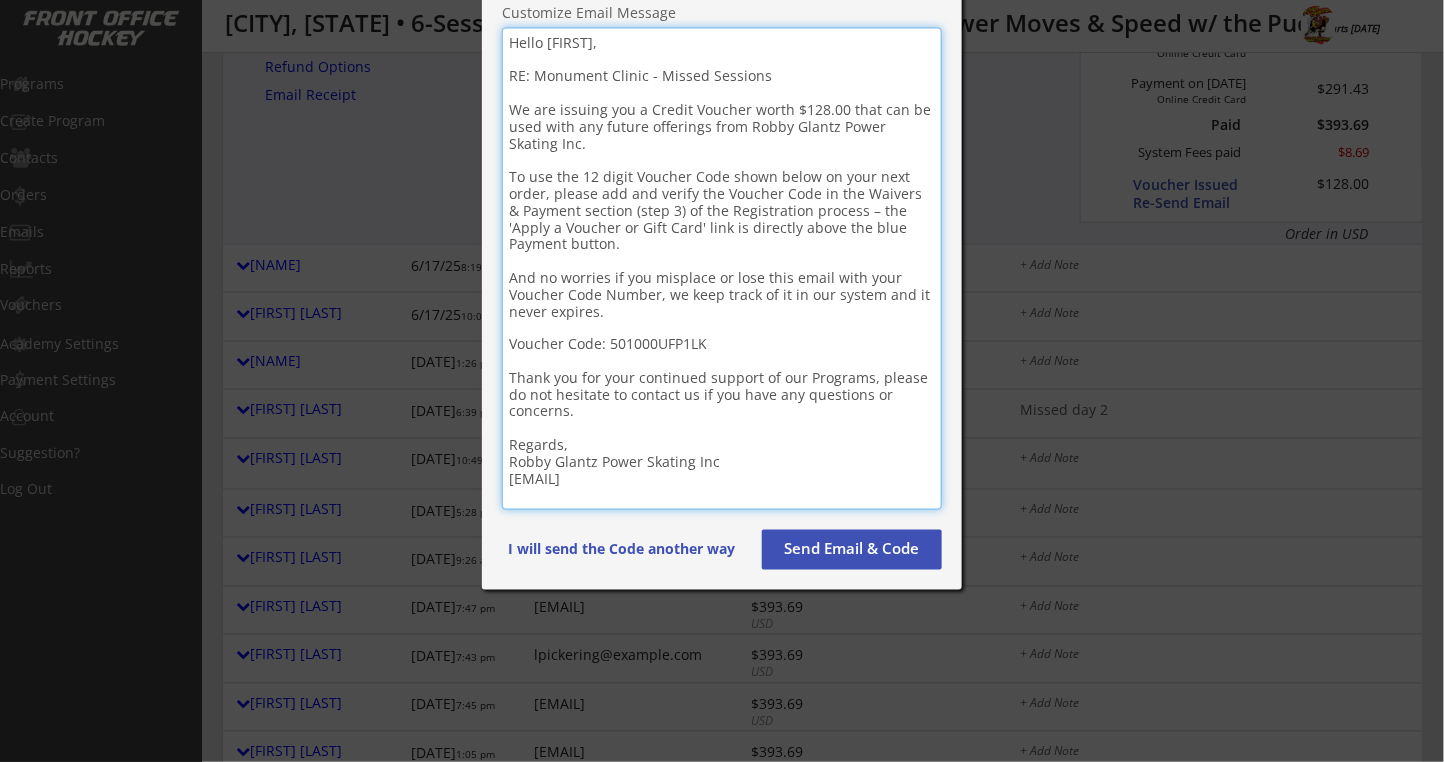 type on "Hello [FIRST],
RE: Monument Clinic - Missed Sessions
We are issuing you a Credit Voucher worth $128.00 that can be used with any future offerings from Robby Glantz Power Skating Inc.
To use the 12 digit Voucher Code shown below on your next order, please add and verify the Voucher Code in the Waivers & Payment section (step 3) of the Registration process – the 'Apply a Voucher or Gift Card' link is directly above the blue Payment button.
And no worries if you misplace or lose this email with your Voucher Code Number, we keep track of it in our system and it never expires.
Voucher Code: 501000UFP1LK
Thank you for your continued support of our Programs, please do not hesitate to contact us if you have any questions or concerns.
Regards,
Robby Glantz Power Skating Inc
[EMAIL]" 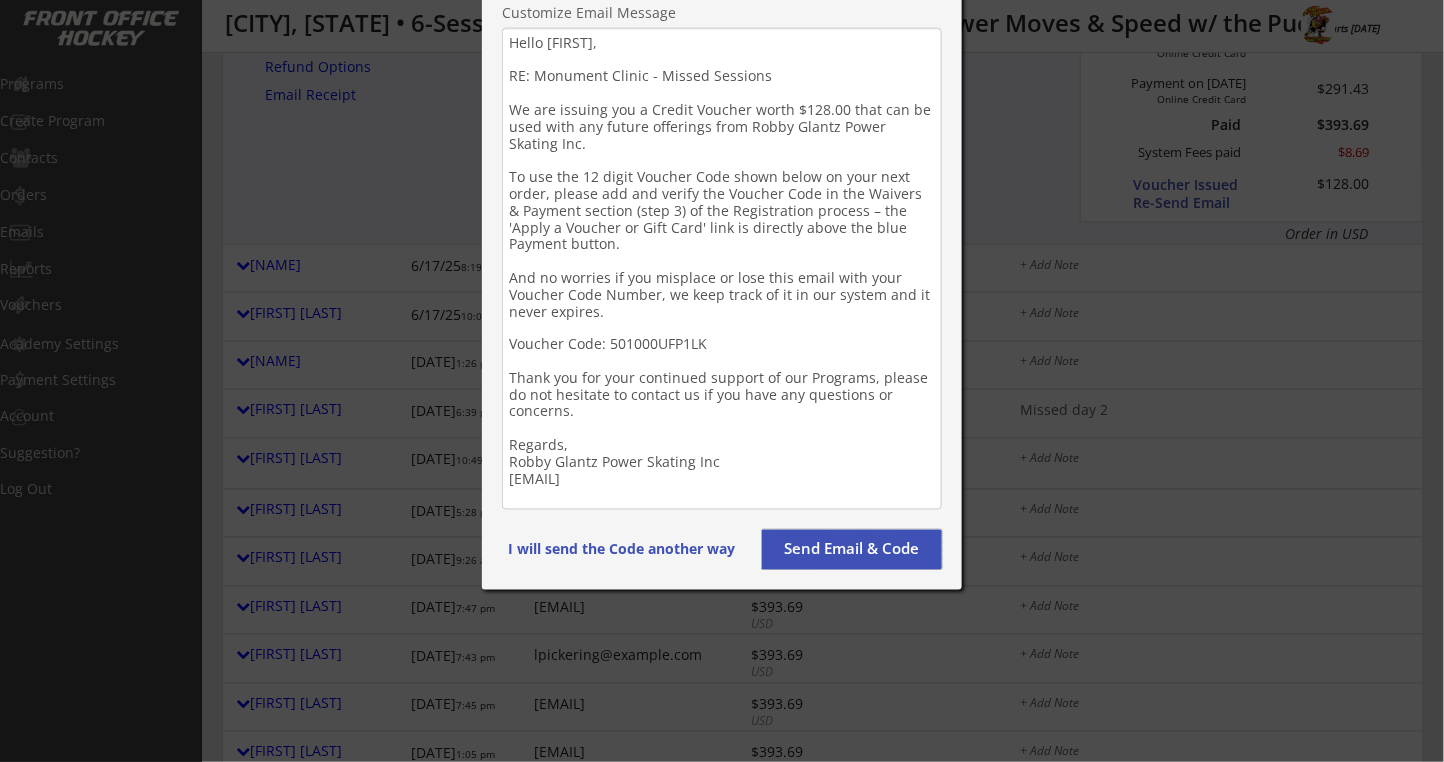 click on "Send Email & Code" at bounding box center (852, 550) 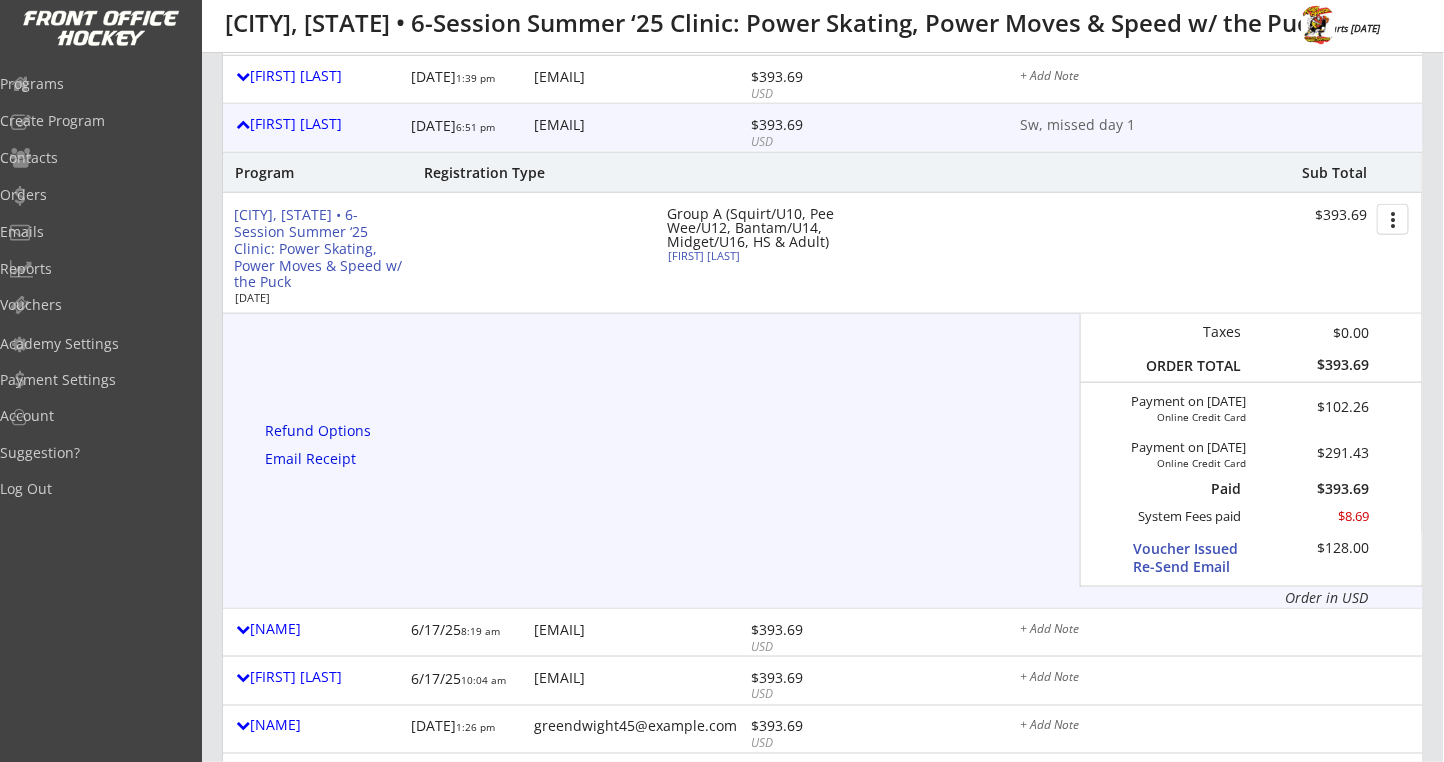 scroll, scrollTop: 533, scrollLeft: 0, axis: vertical 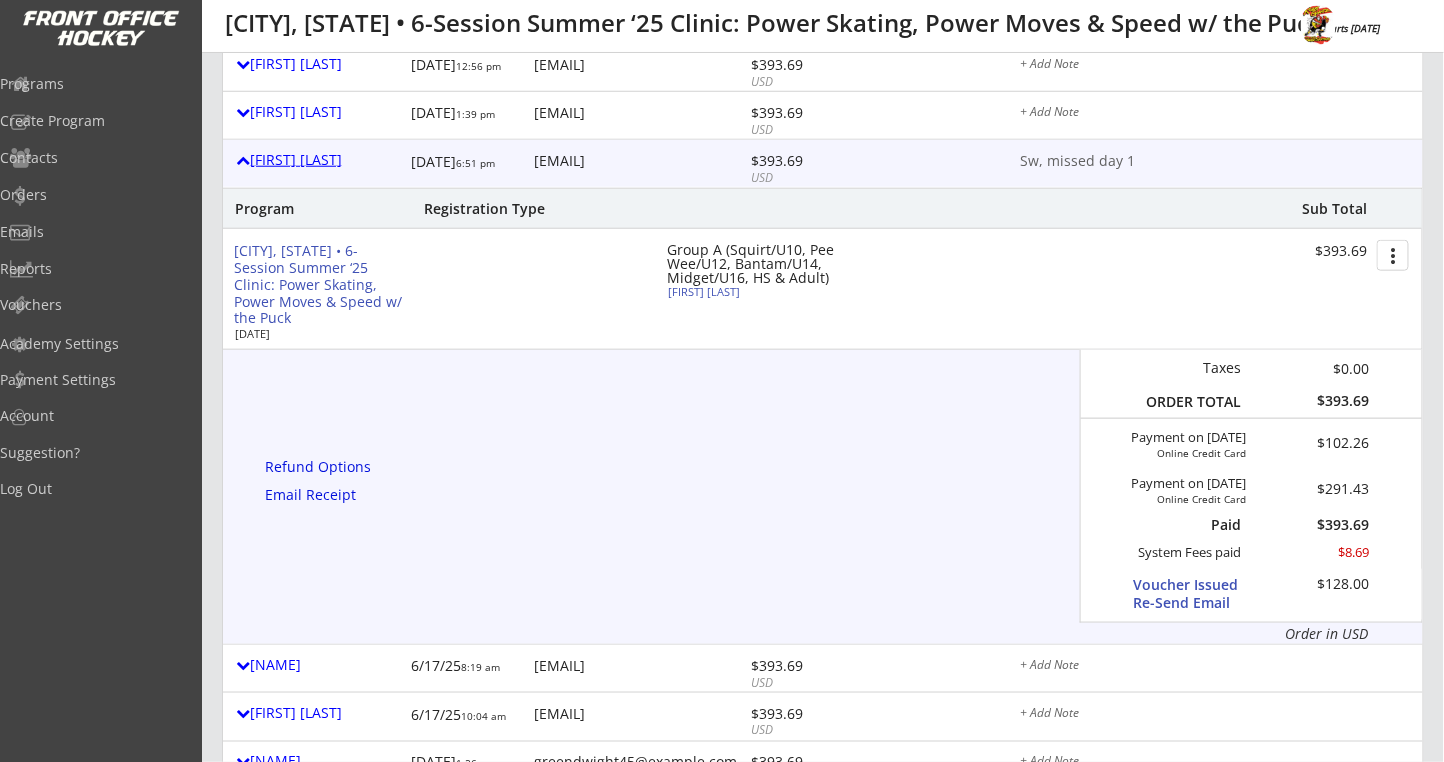 click on "[FIRST] [LAST]" at bounding box center [318, 160] 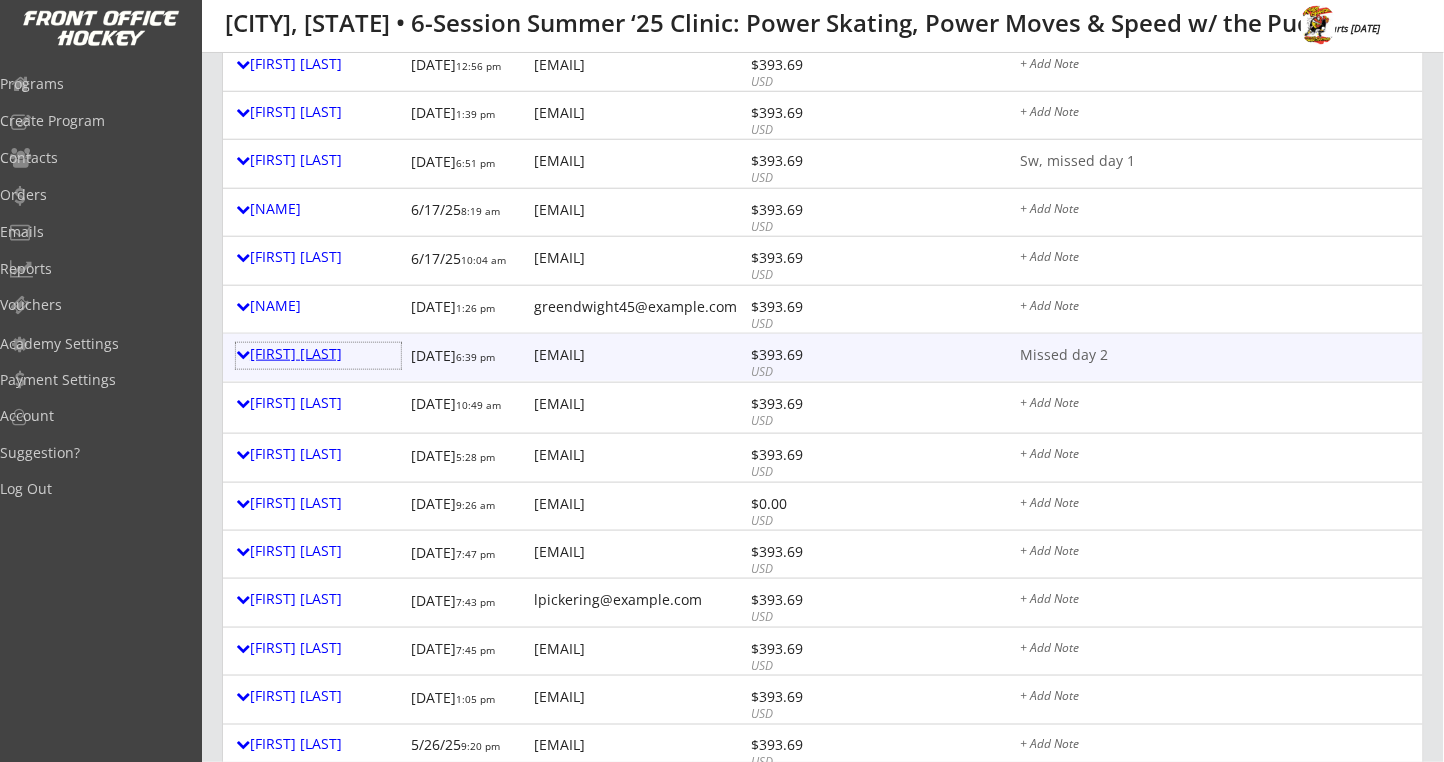click on "[FIRST] [LAST]" at bounding box center (318, 354) 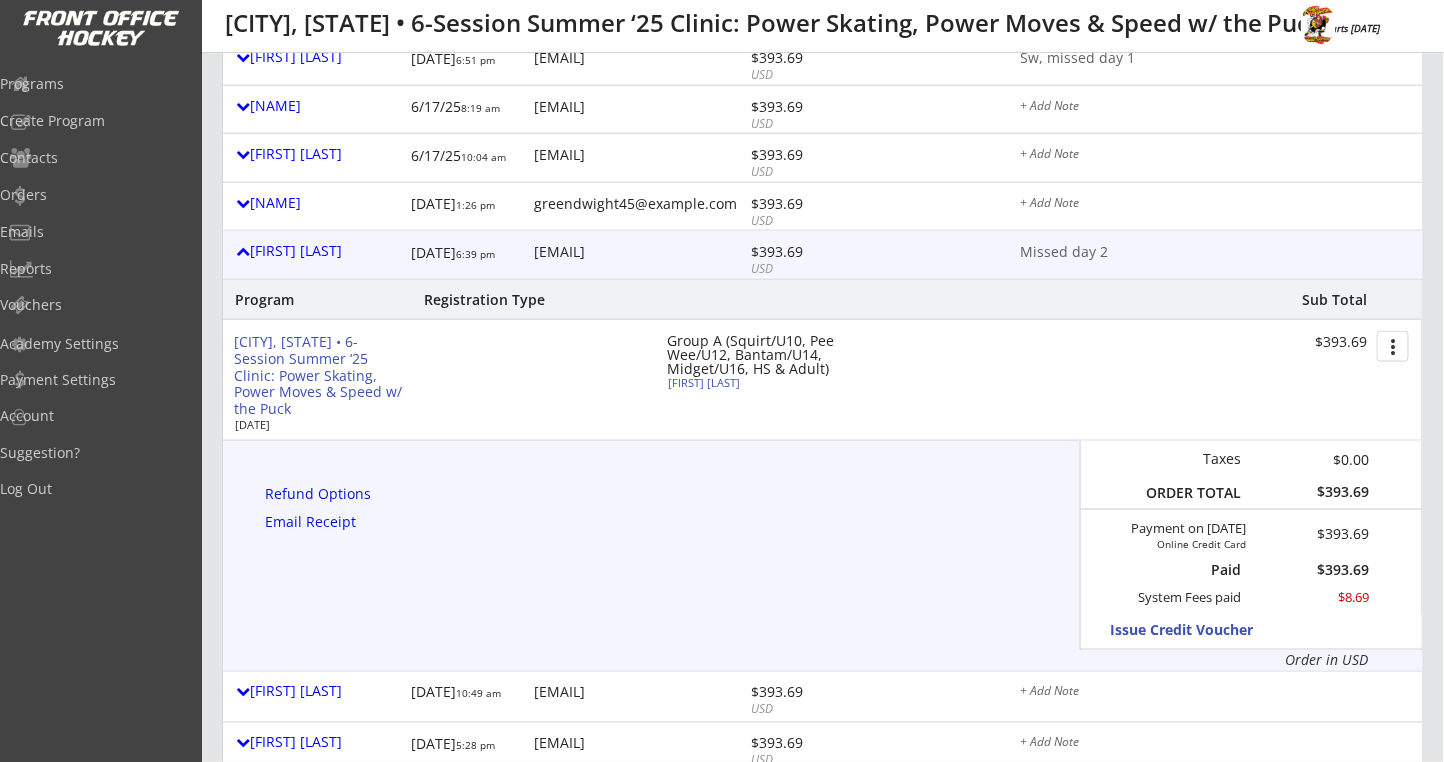 scroll, scrollTop: 800, scrollLeft: 0, axis: vertical 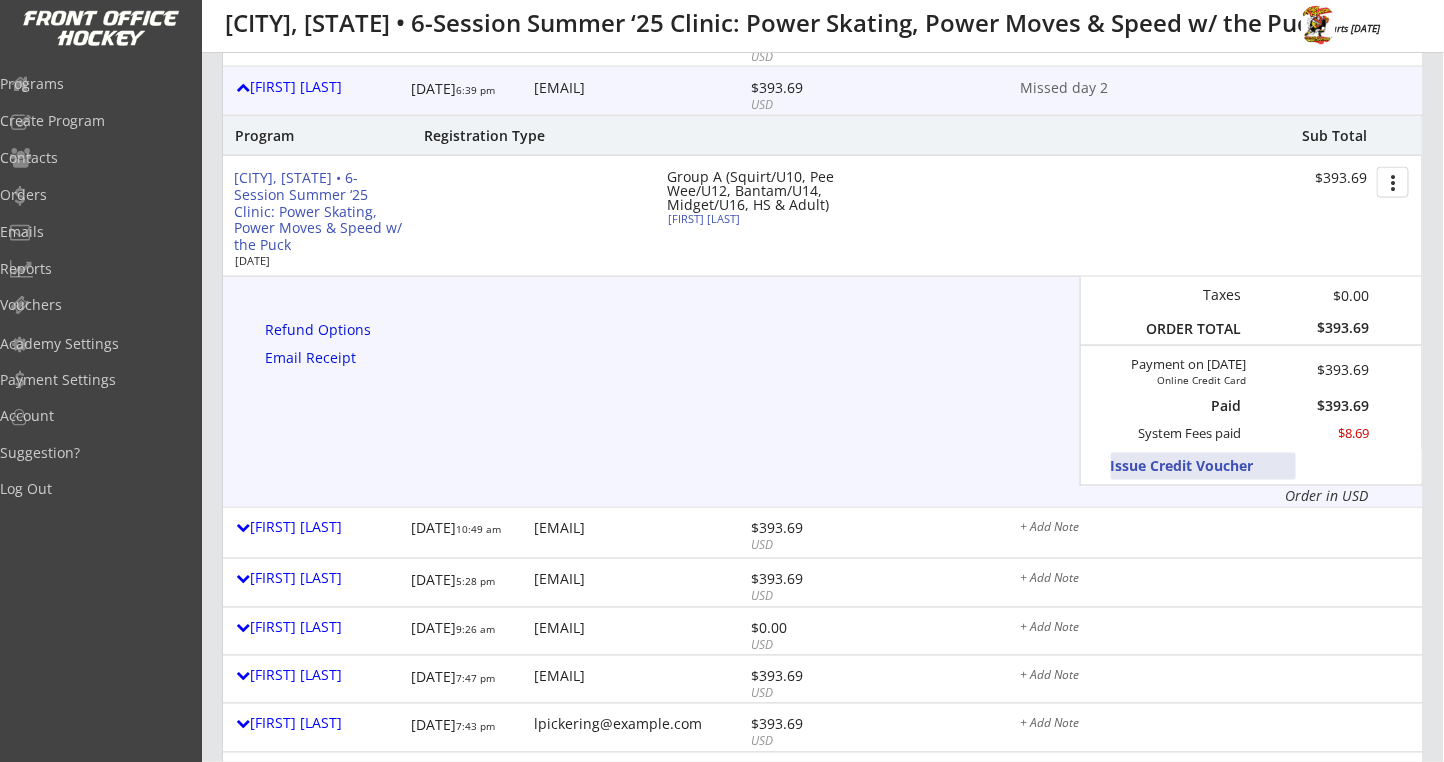 click on "Issue Credit Voucher" at bounding box center (1203, 466) 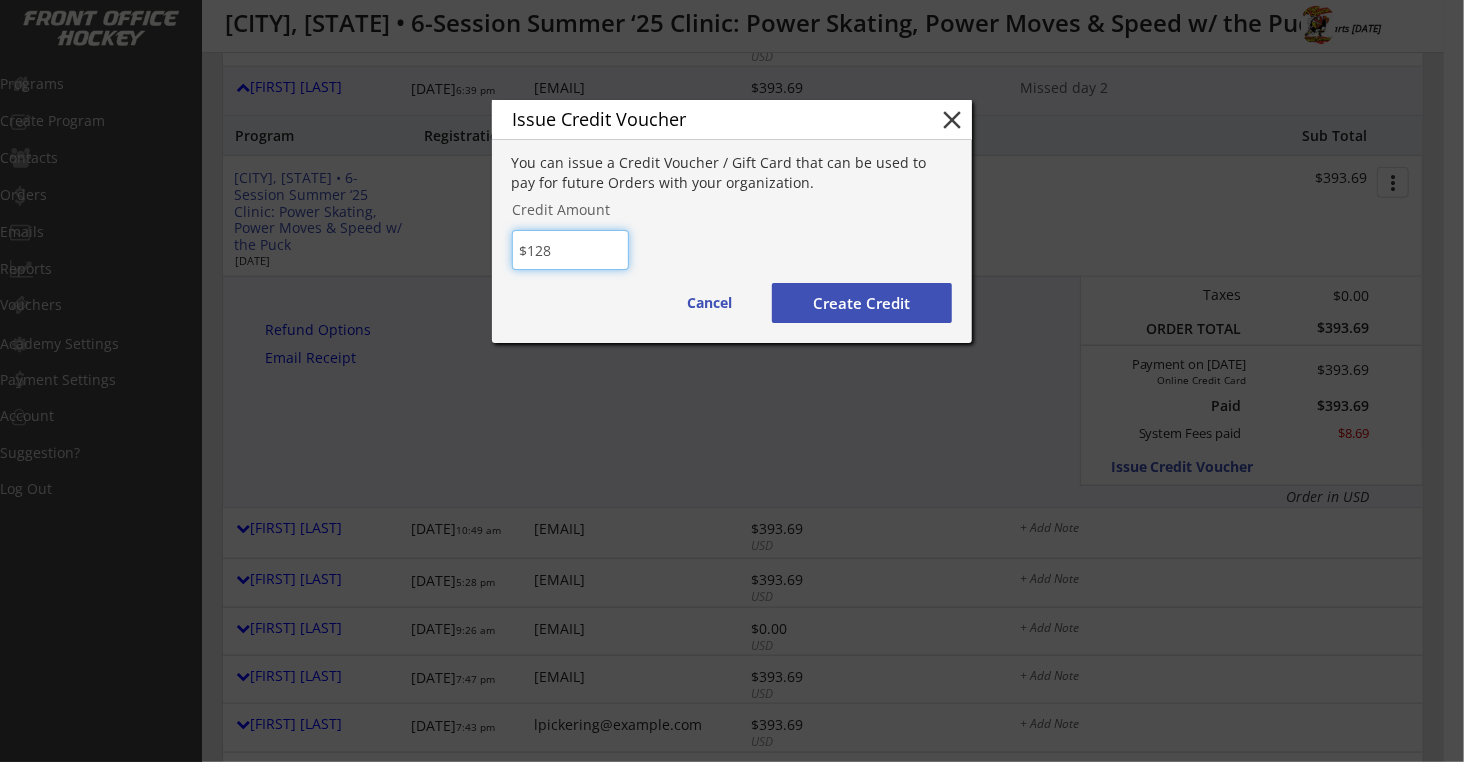 type on "$128" 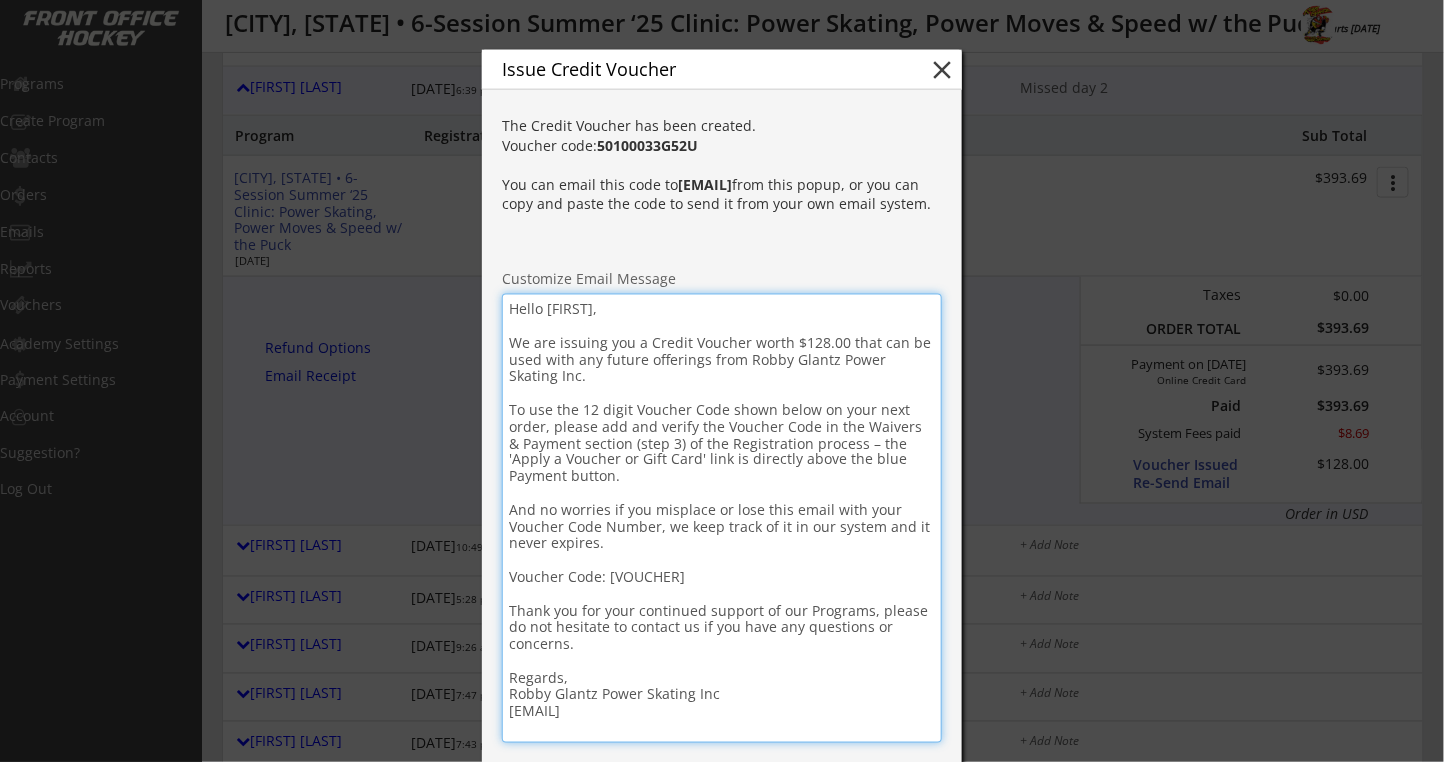 click on "Hello [FIRST],
We are issuing you a Credit Voucher worth $128.00 that can be used with any future offerings from Robby Glantz Power Skating Inc.
To use the 12 digit Voucher Code shown below on your next order, please add and verify the Voucher Code in the Waivers & Payment section (step 3) of the Registration process – the 'Apply a Voucher or Gift Card' link is directly above the blue Payment button.
And no worries if you misplace or lose this email with your Voucher Code Number, we keep track of it in our system and it never expires.
Voucher Code: [VOUCHER]
Thank you for your continued support of our Programs, please do not hesitate to contact us if you have any questions or concerns.
Regards,
Robby Glantz Power Skating Inc
[EMAIL]" at bounding box center [0, 0] 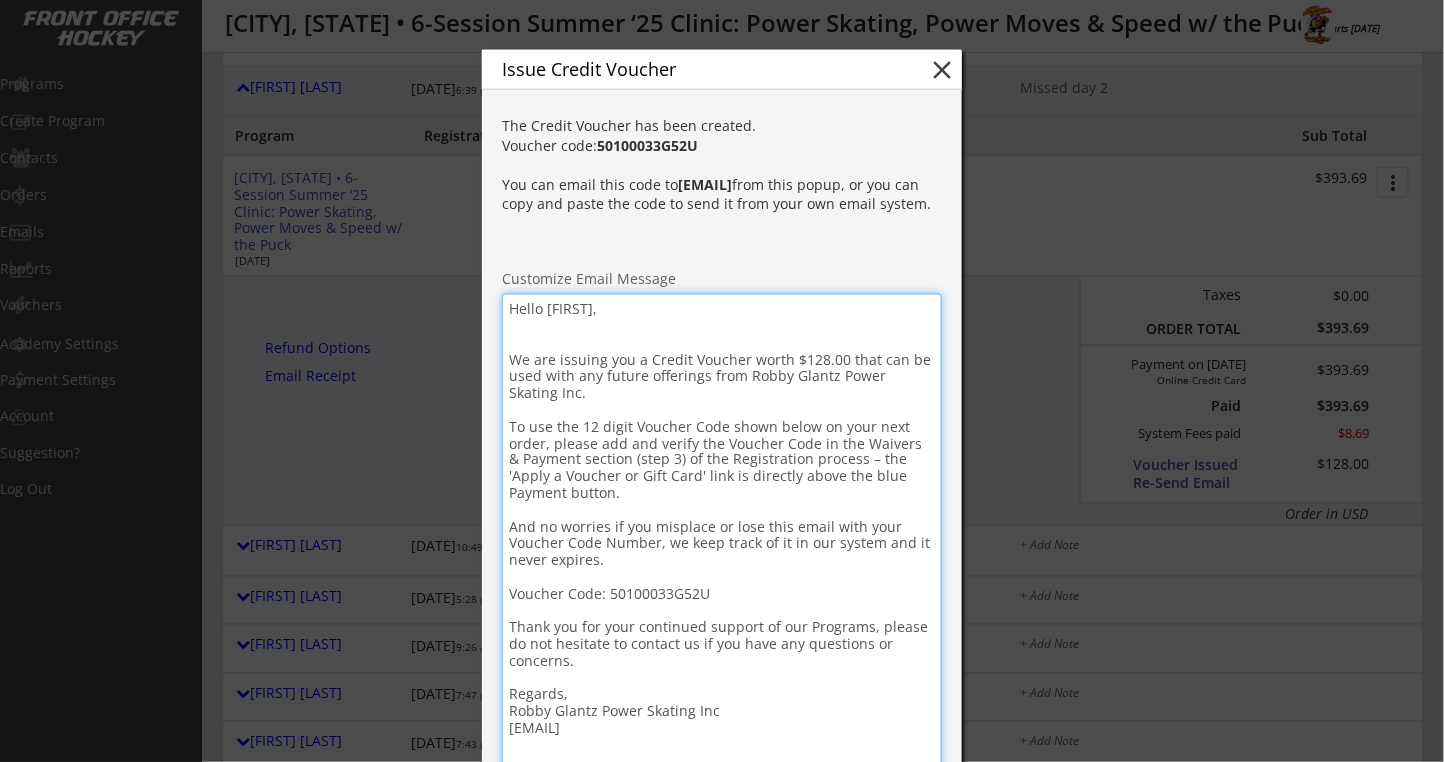 paste on "RE: Monument Clinic - Missed Sessions" 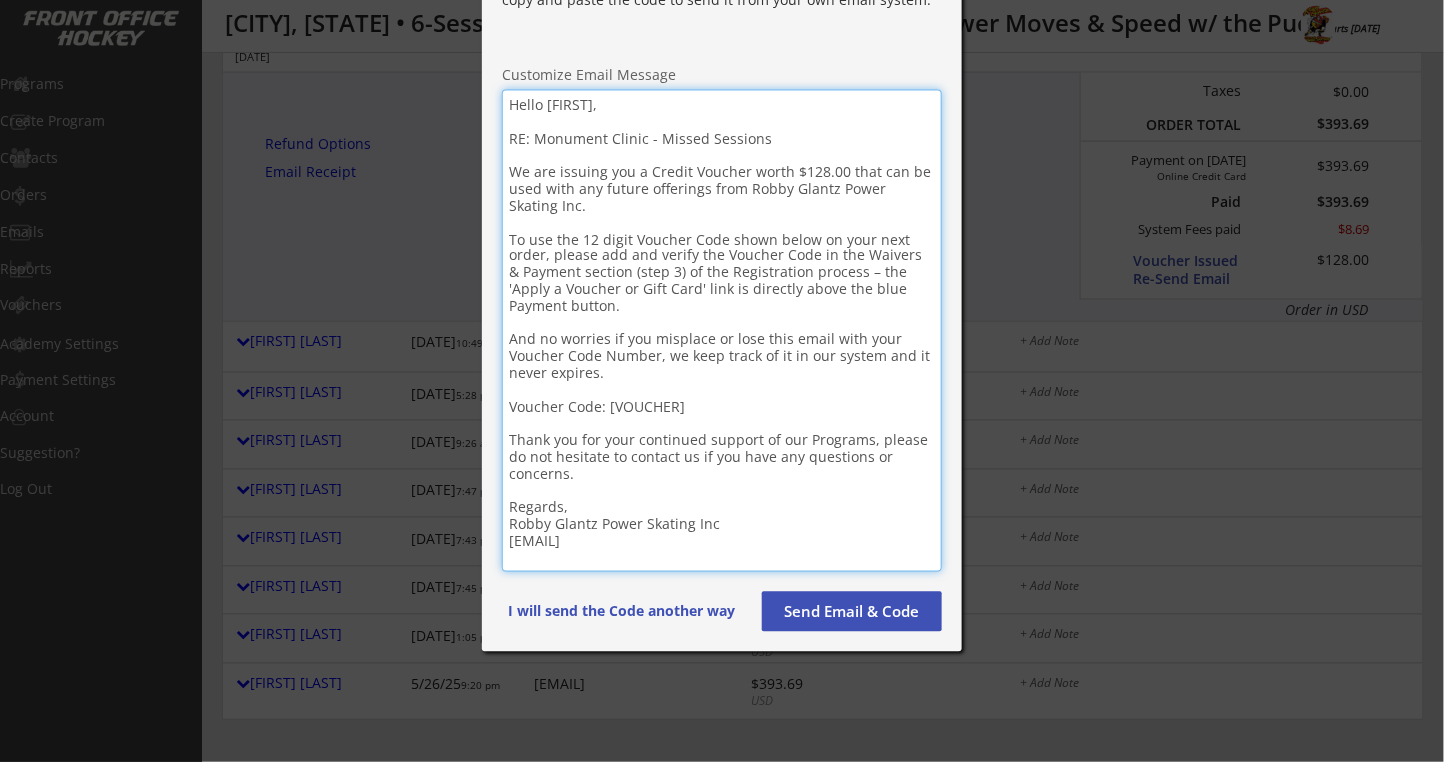 scroll, scrollTop: 1066, scrollLeft: 0, axis: vertical 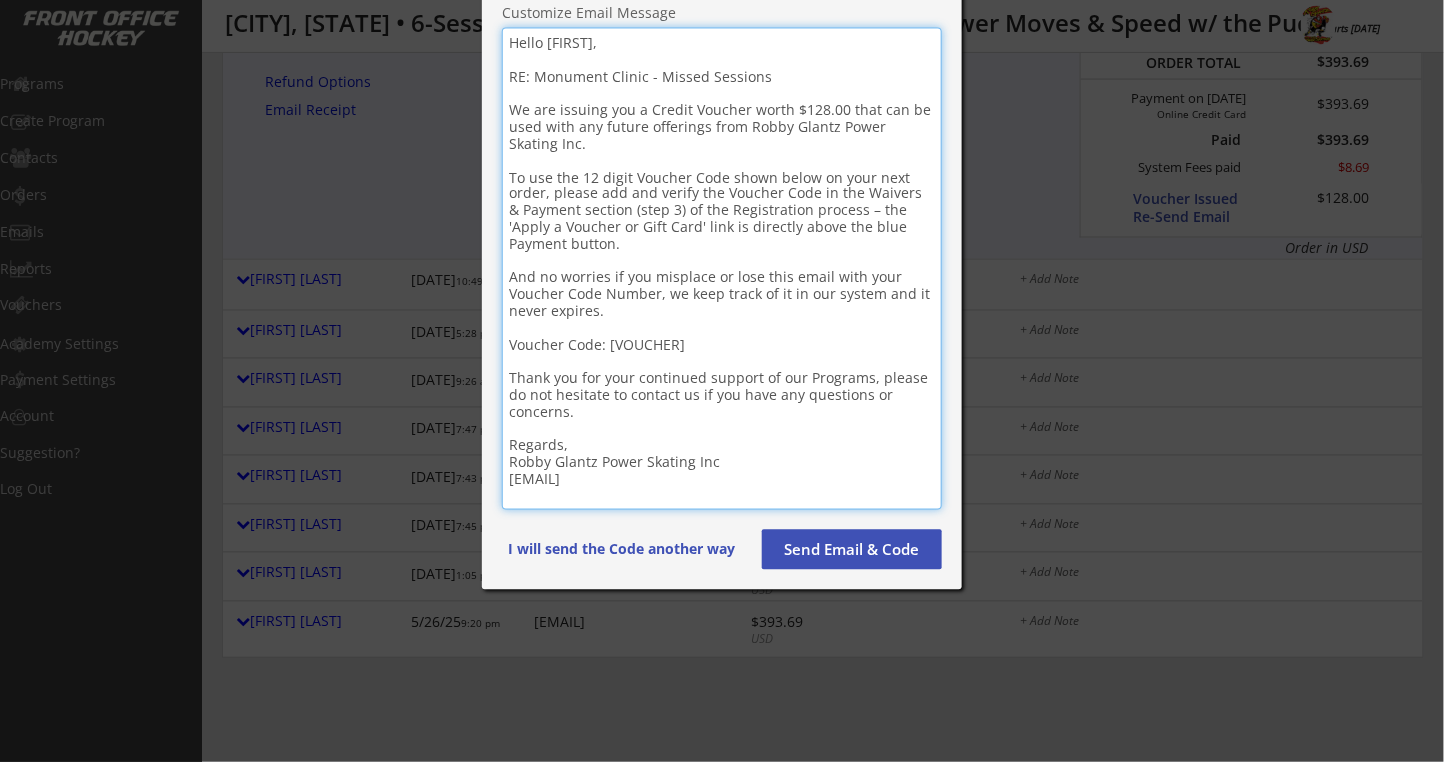 type on "Hello [FIRST],
RE: Monument Clinic - Missed Sessions
We are issuing you a Credit Voucher worth $128.00 that can be used with any future offerings from Robby Glantz Power Skating Inc.
To use the 12 digit Voucher Code shown below on your next order, please add and verify the Voucher Code in the Waivers & Payment section (step 3) of the Registration process – the 'Apply a Voucher or Gift Card' link is directly above the blue Payment button.
And no worries if you misplace or lose this email with your Voucher Code Number, we keep track of it in our system and it never expires.
Voucher Code: [VOUCHER]
Thank you for your continued support of our Programs, please do not hesitate to contact us if you have any questions or concerns.
Regards,
Robby Glantz Power Skating Inc
[EMAIL]" 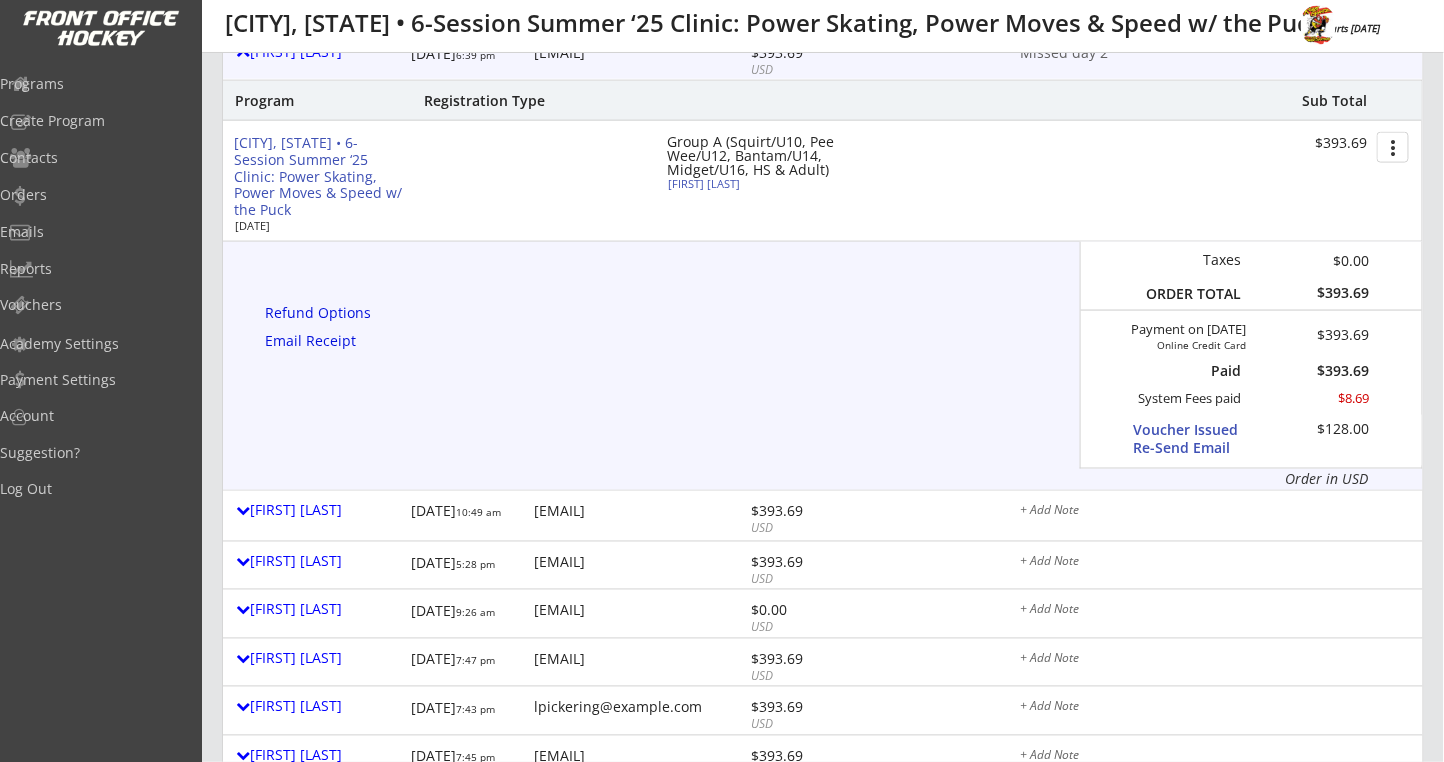 scroll, scrollTop: 800, scrollLeft: 0, axis: vertical 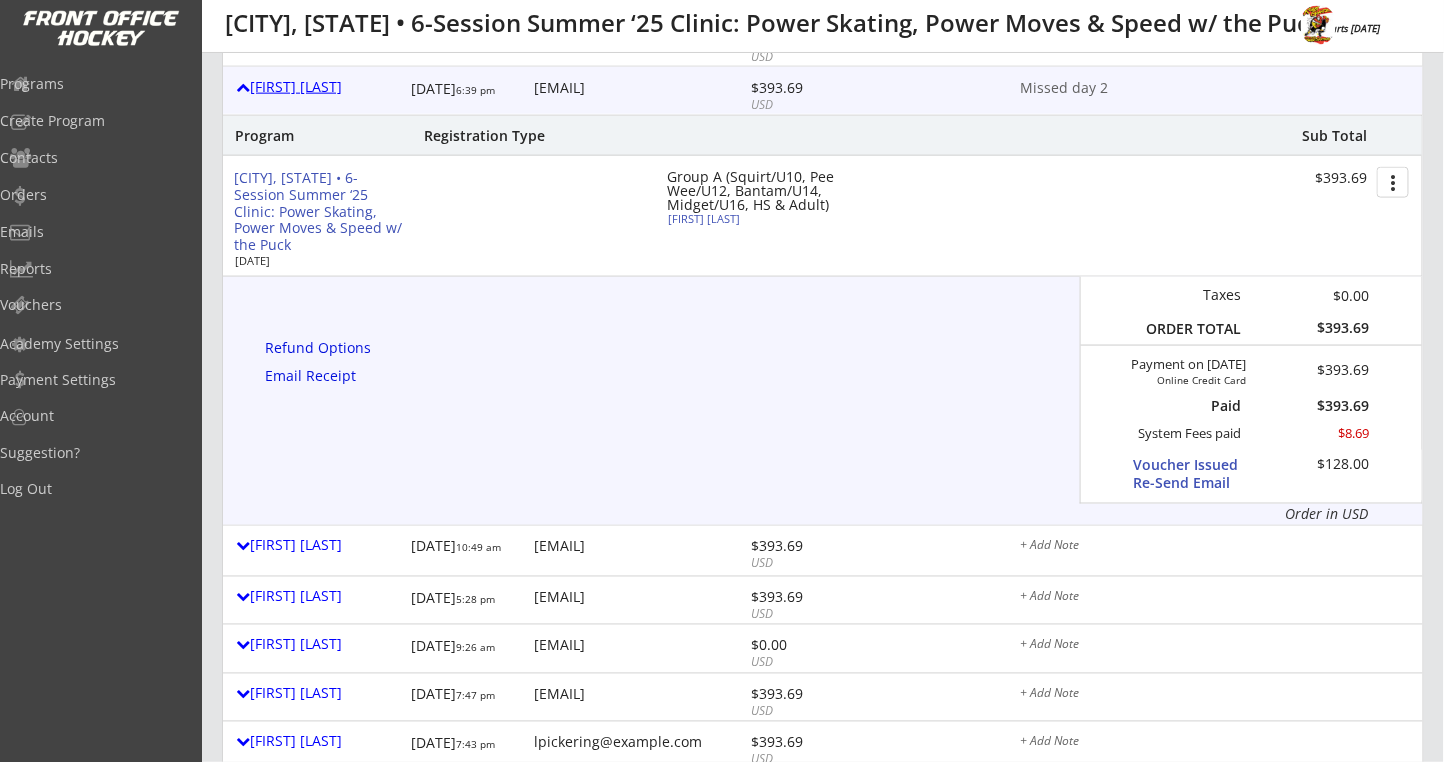 click on "[FIRST] [LAST]" at bounding box center (318, 87) 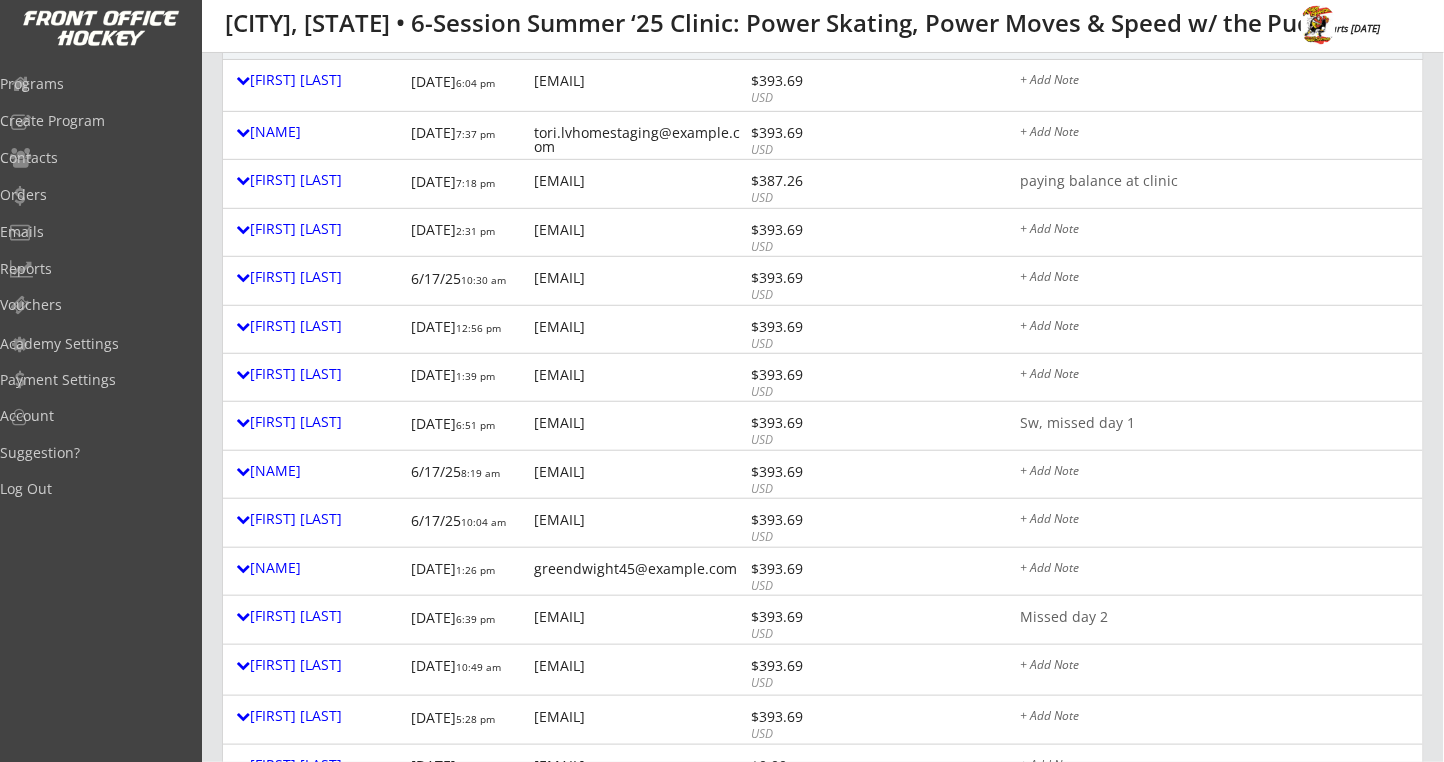 scroll, scrollTop: 266, scrollLeft: 0, axis: vertical 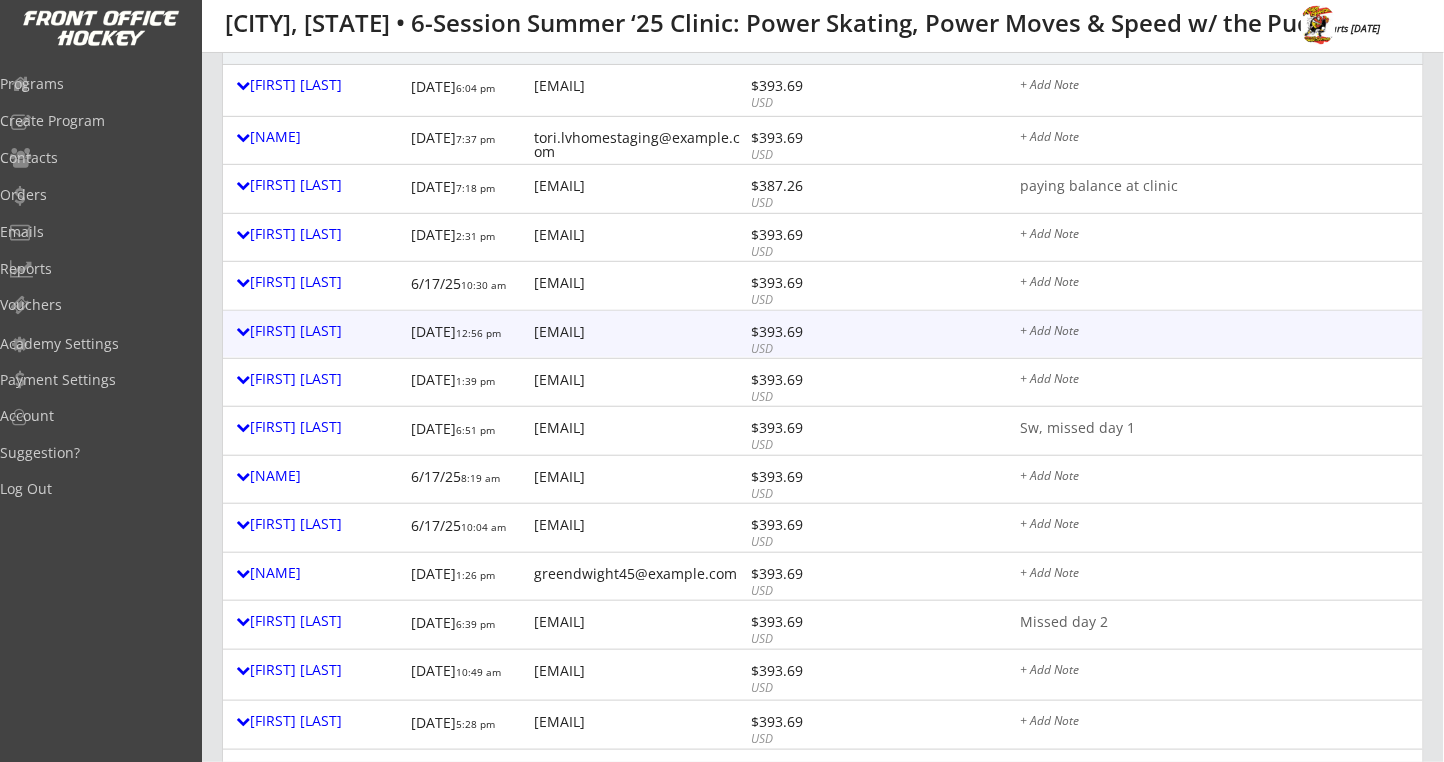 click on "+ Add Note" at bounding box center [318, 333] 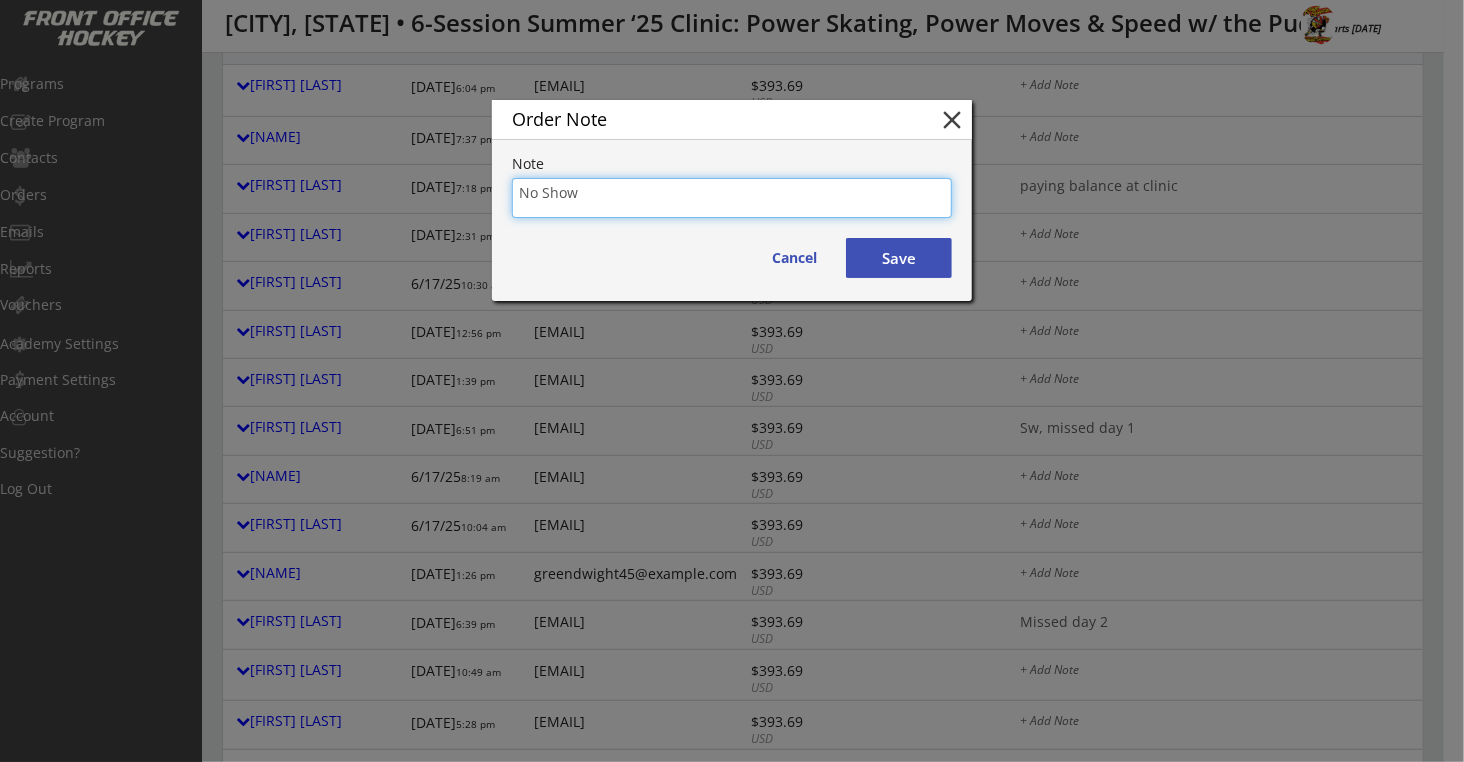 type on "No Show" 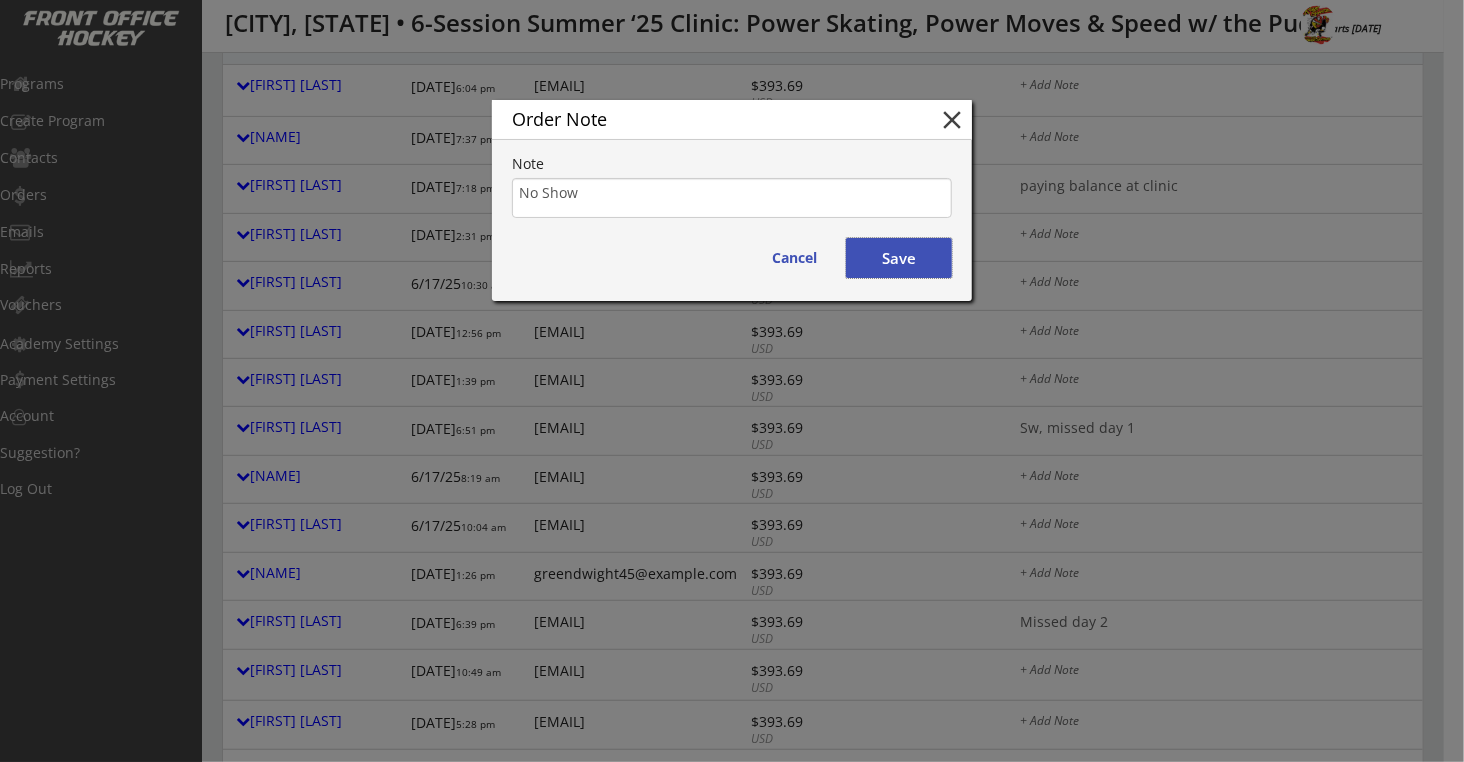 click on "Save" at bounding box center (899, 258) 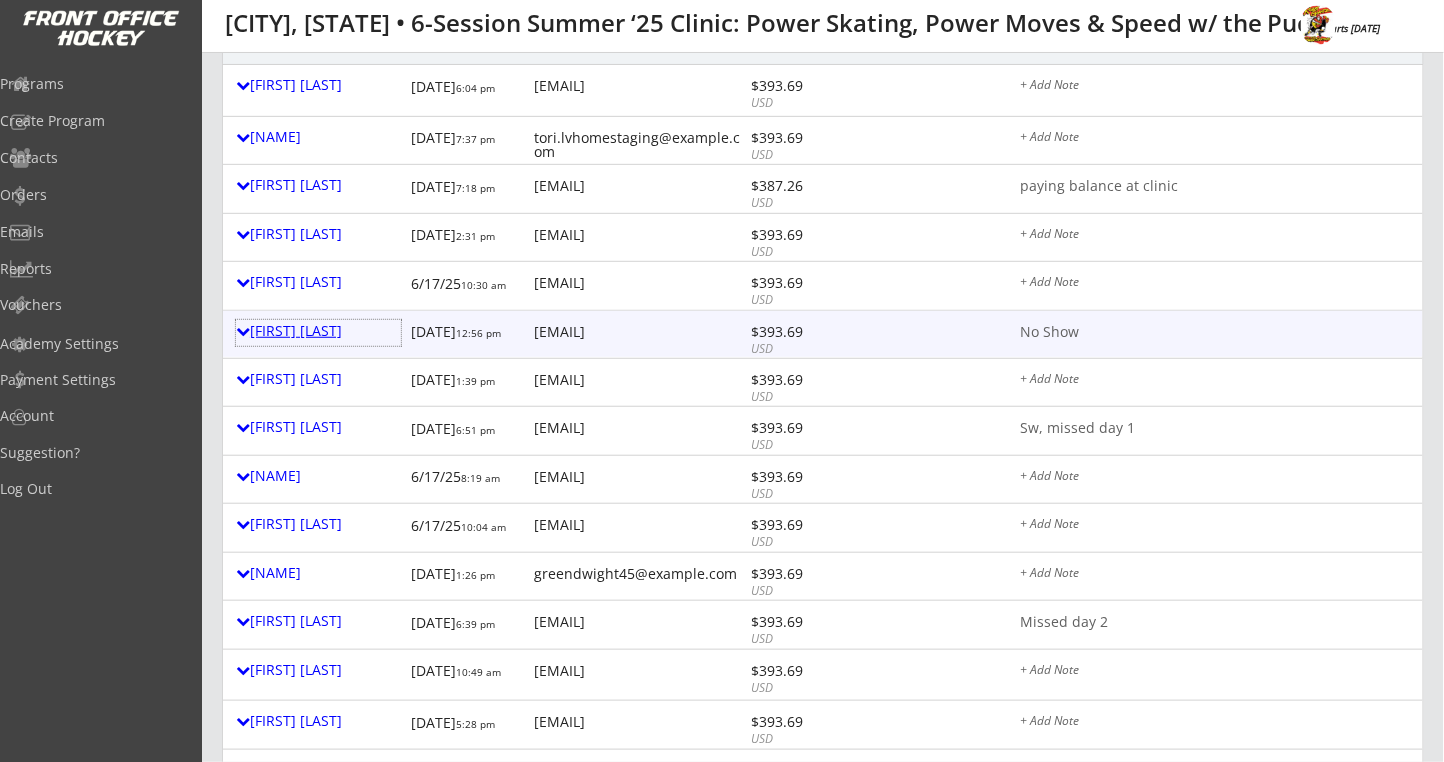click on "[FIRST] [LAST]" at bounding box center (318, 331) 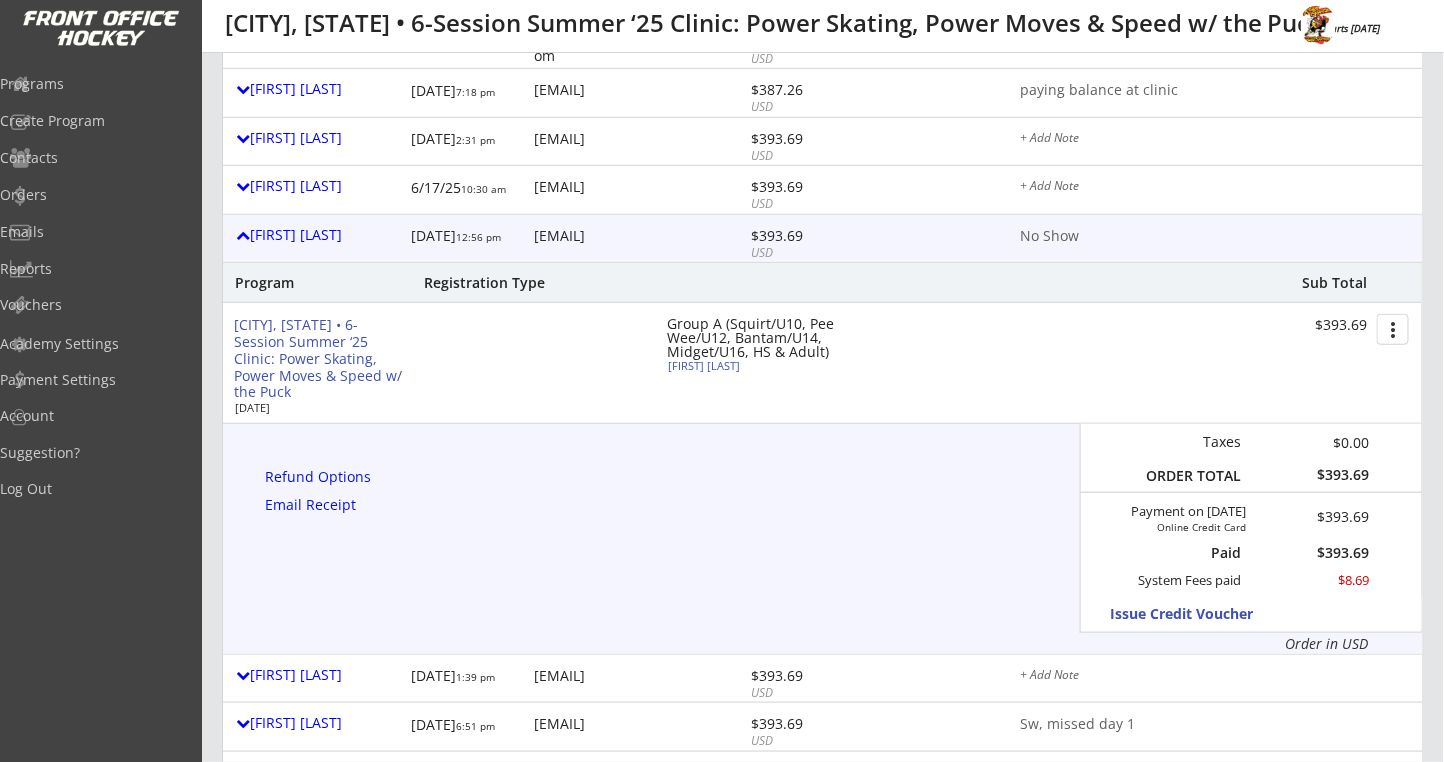 scroll, scrollTop: 400, scrollLeft: 0, axis: vertical 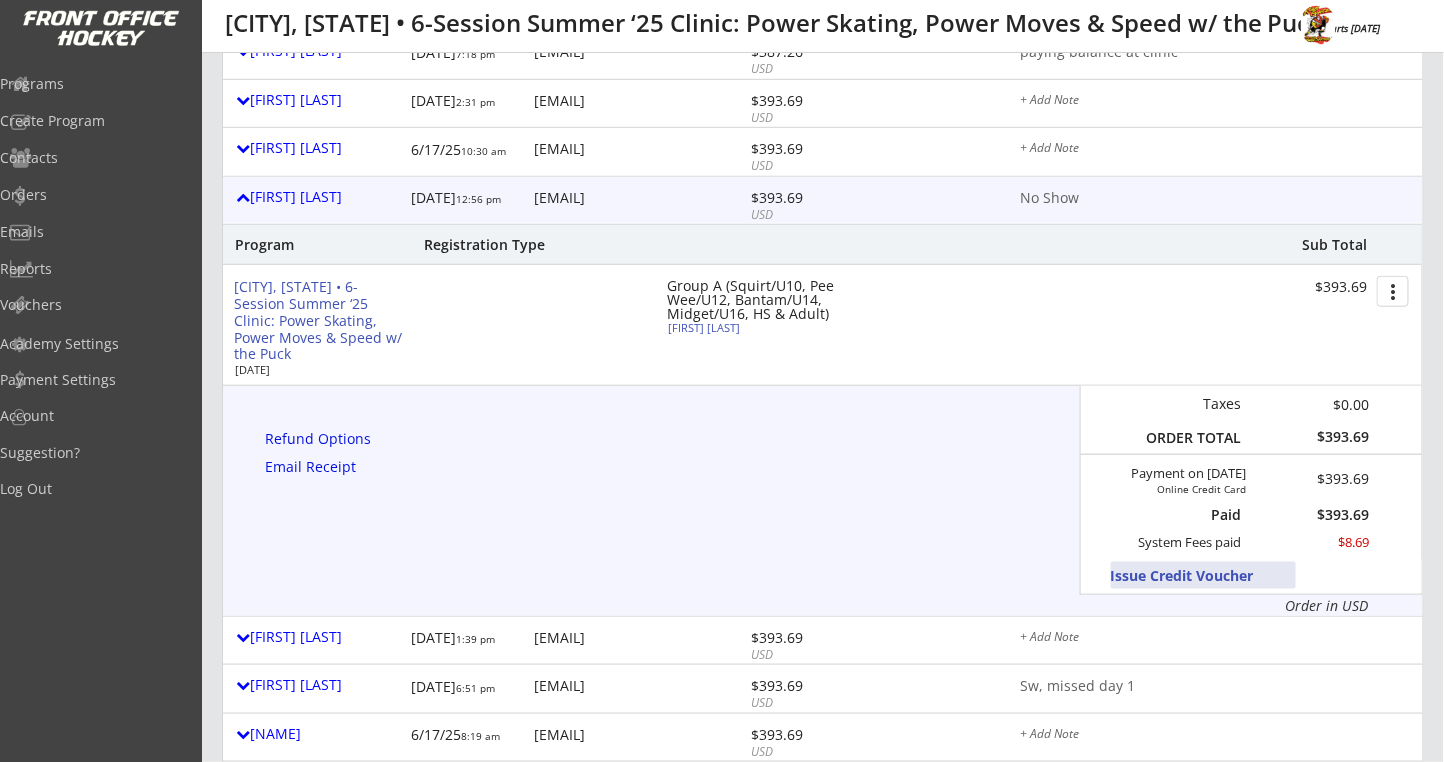 click on "Issue Credit Voucher" at bounding box center (1203, 575) 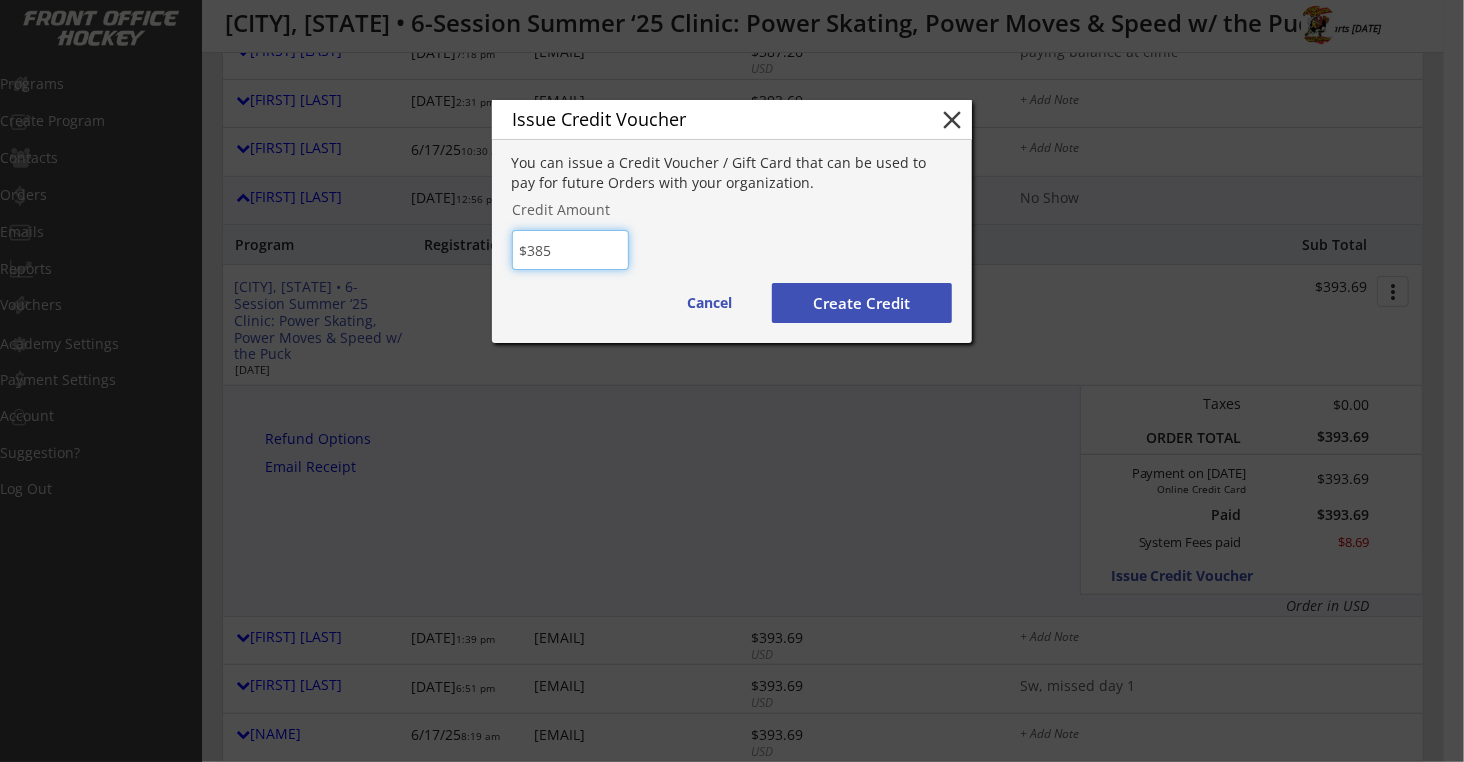 type on "$385" 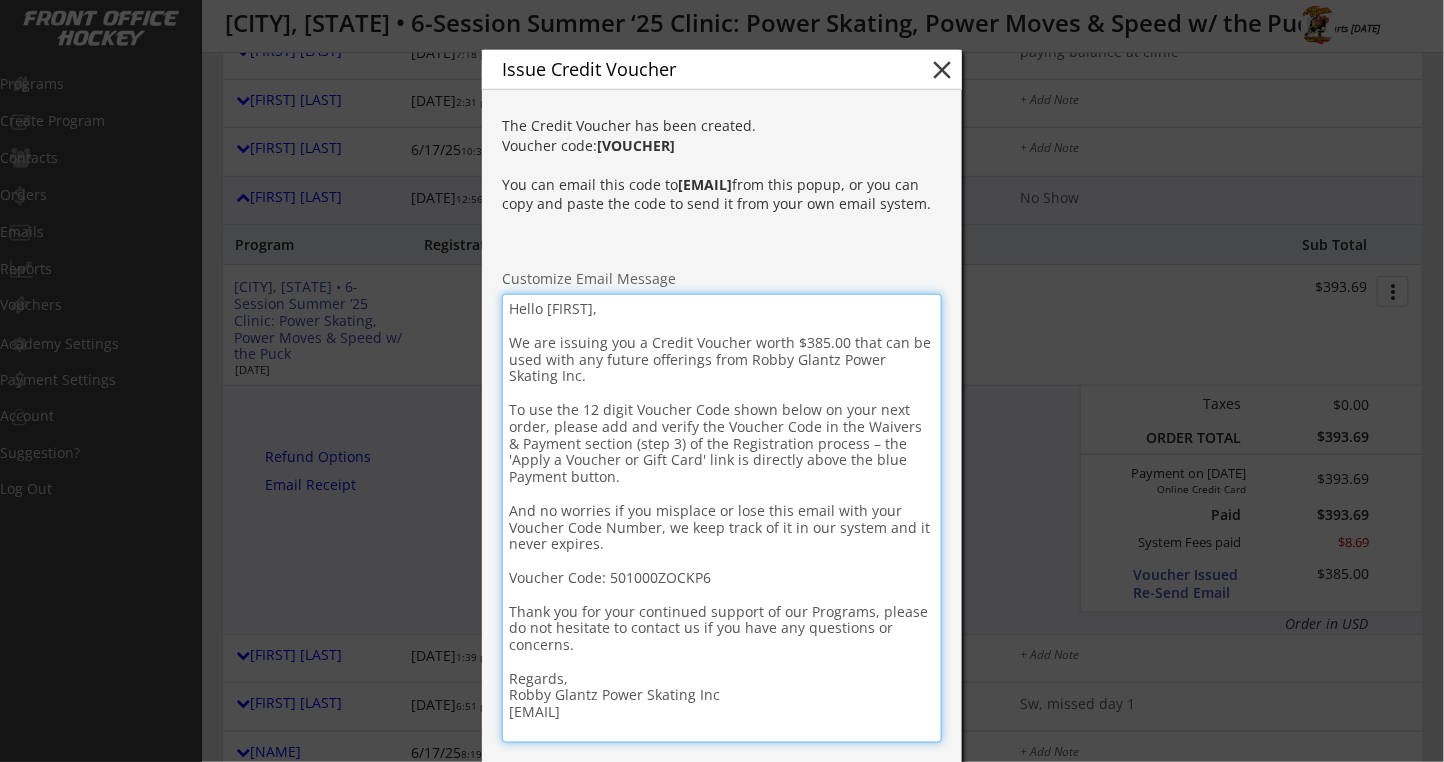 click on "Hello [FIRST],
We are issuing you a Credit Voucher worth $385.00 that can be used with any future offerings from Robby Glantz Power Skating Inc.
To use the 12 digit Voucher Code shown below on your next order, please add and verify the Voucher Code in the Waivers & Payment section (step 3) of the Registration process – the 'Apply a Voucher or Gift Card' link is directly above the blue Payment button.
And no worries if you misplace or lose this email with your Voucher Code Number, we keep track of it in our system and it never expires.
Voucher Code: 501000ZOCKP6
Thank you for your continued support of our Programs, please do not hesitate to contact us if you have any questions or concerns.
Regards,
Robby Glantz Power Skating Inc
[EMAIL]" at bounding box center [722, 518] 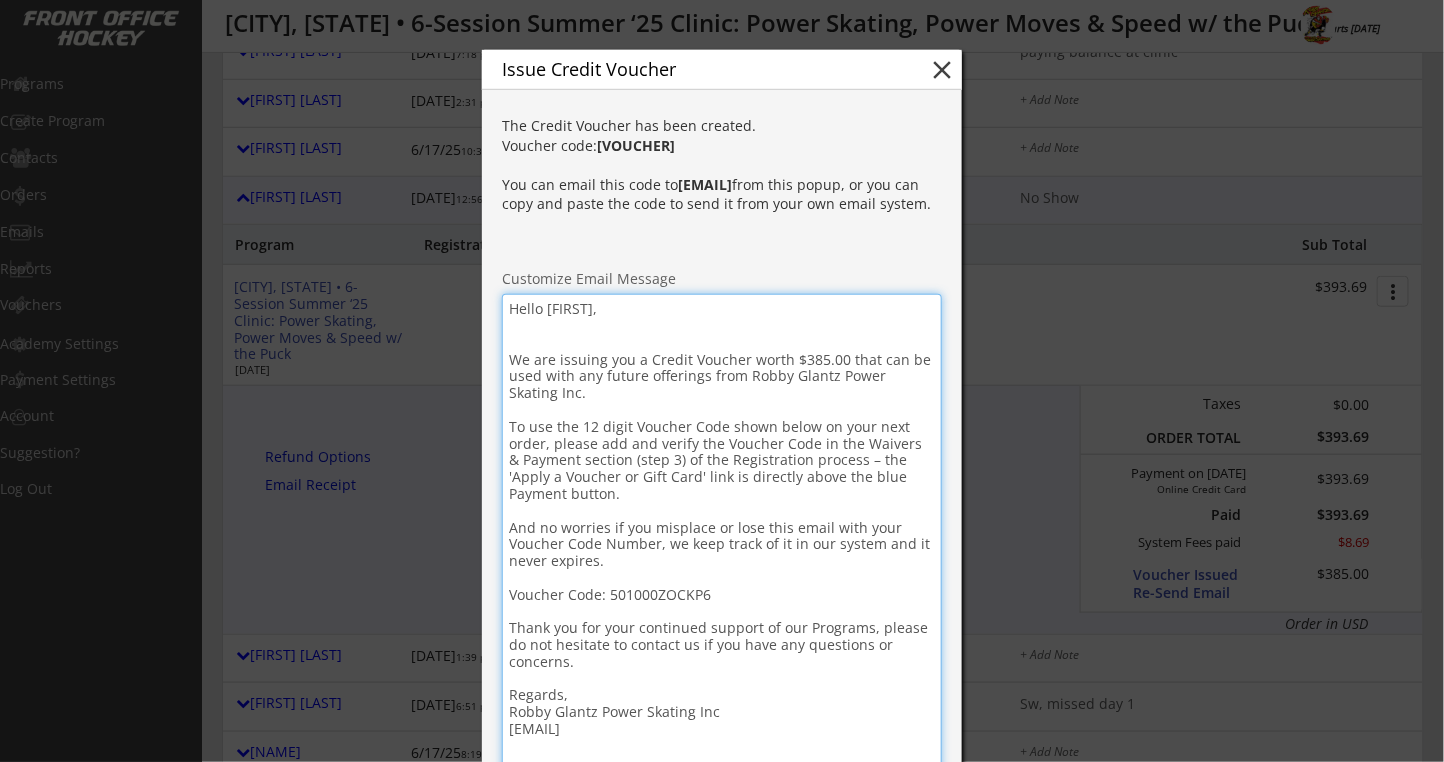 paste on "RE: Monument Clinic - Missed Sessions" 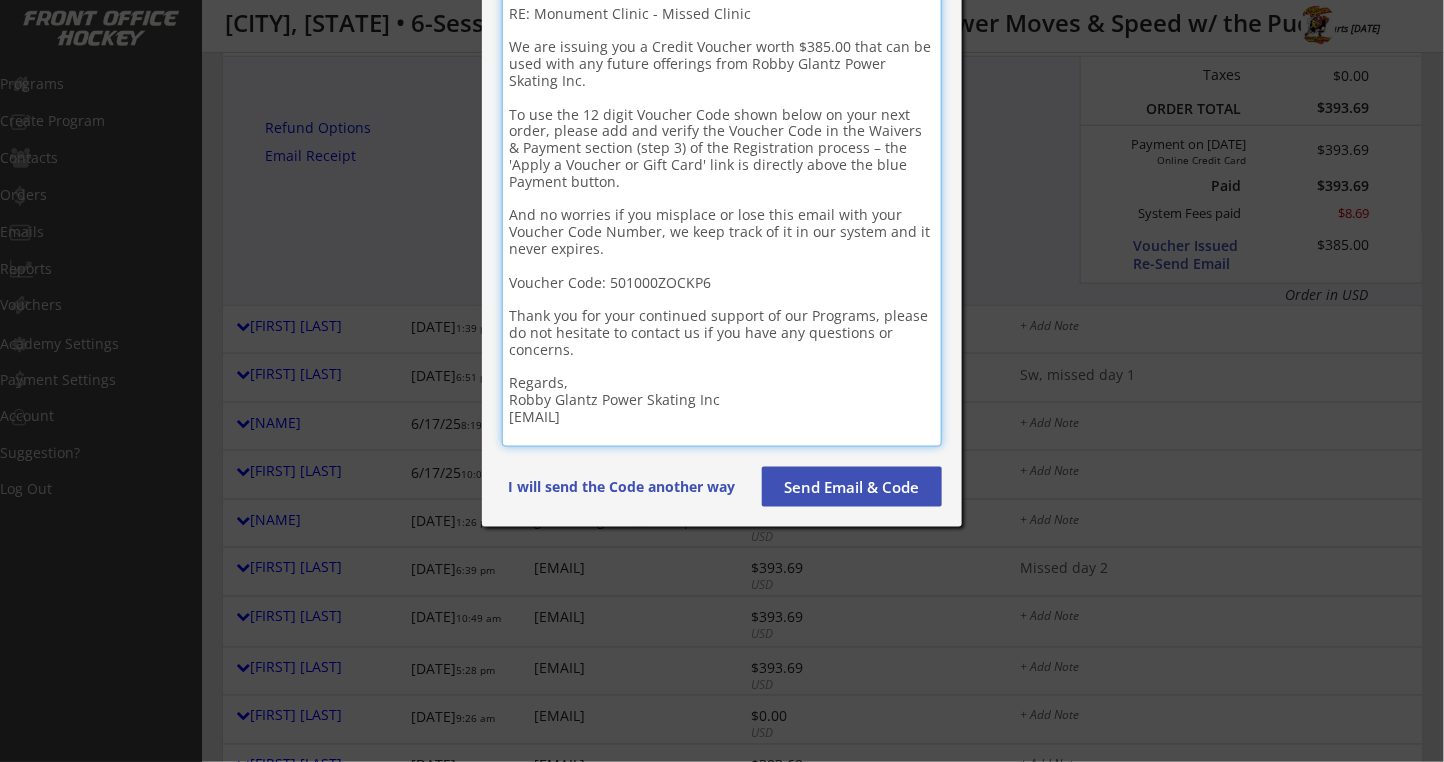 scroll, scrollTop: 933, scrollLeft: 0, axis: vertical 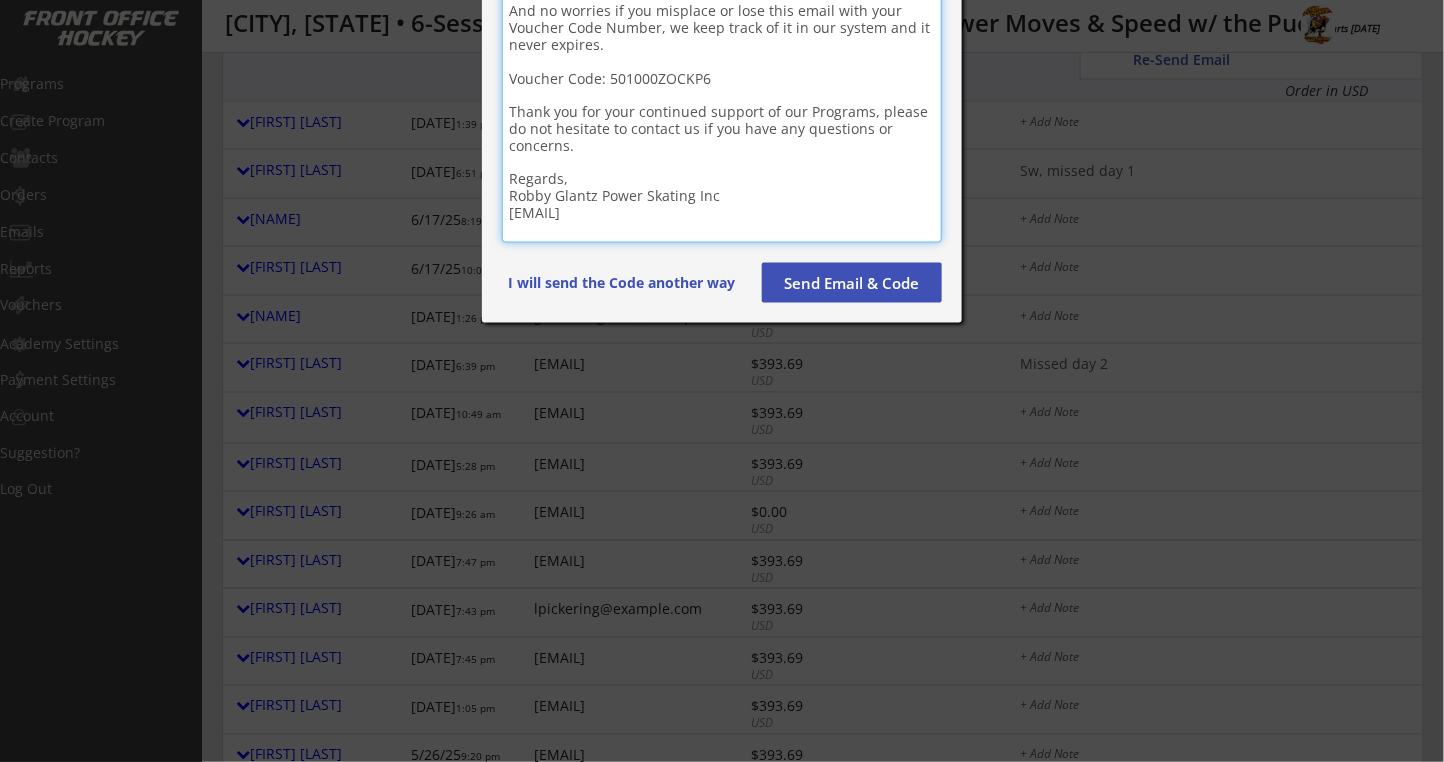 type on "Hello [FIRST],
RE: Monument Clinic - Missed Clinic
We are issuing you a Credit Voucher worth $385.00 that can be used with any future offerings from Robby Glantz Power Skating Inc.
To use the 12 digit Voucher Code shown below on your next order, please add and verify the Voucher Code in the Waivers & Payment section (step 3) of the Registration process – the 'Apply a Voucher or Gift Card' link is directly above the blue Payment button.
And no worries if you misplace or lose this email with your Voucher Code Number, we keep track of it in our system and it never expires.
Voucher Code: 501000ZOCKP6
Thank you for your continued support of our Programs, please do not hesitate to contact us if you have any questions or concerns.
Regards,
Robby Glantz Power Skating Inc
[EMAIL]" 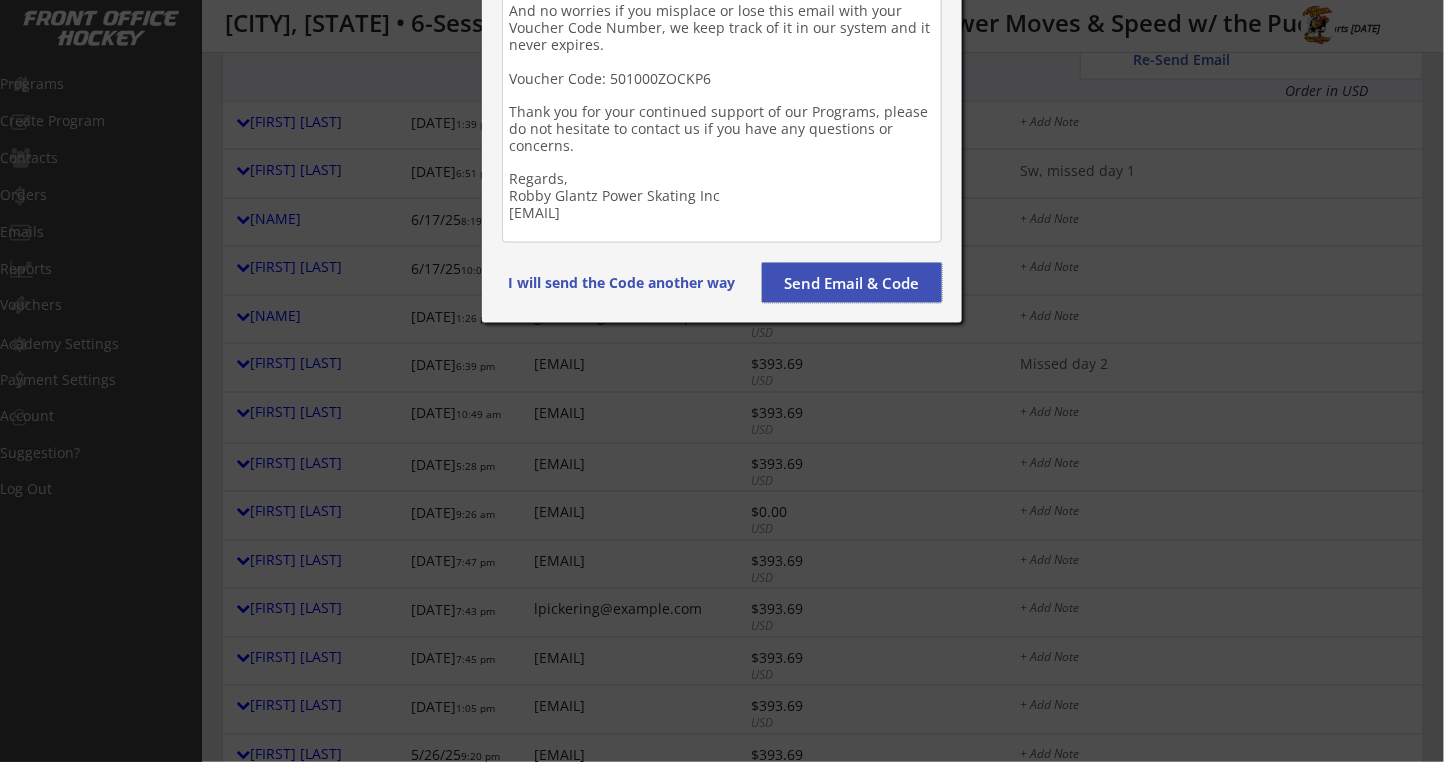 click on "Send Email & Code" at bounding box center [852, 283] 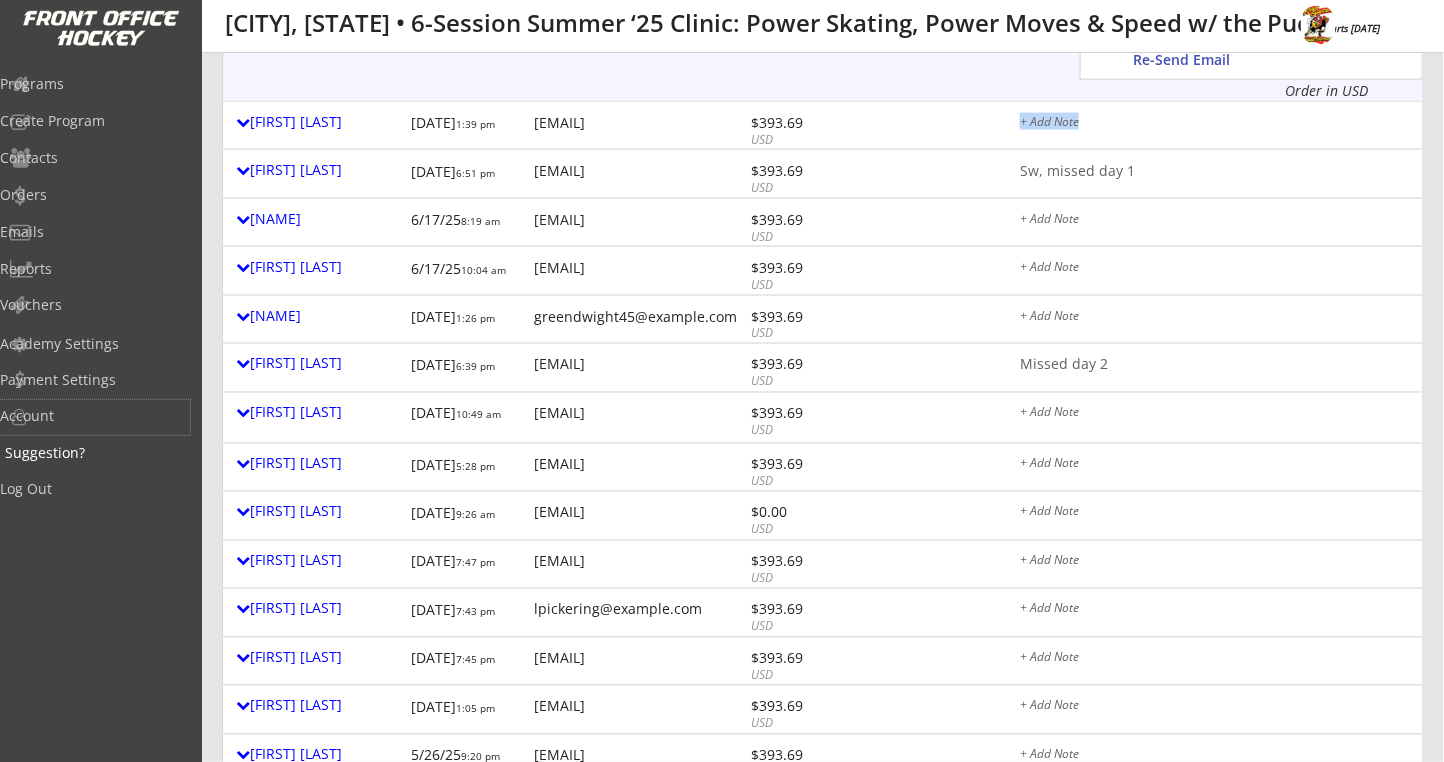 drag, startPoint x: 0, startPoint y: 437, endPoint x: 1284, endPoint y: 132, distance: 1319.7277 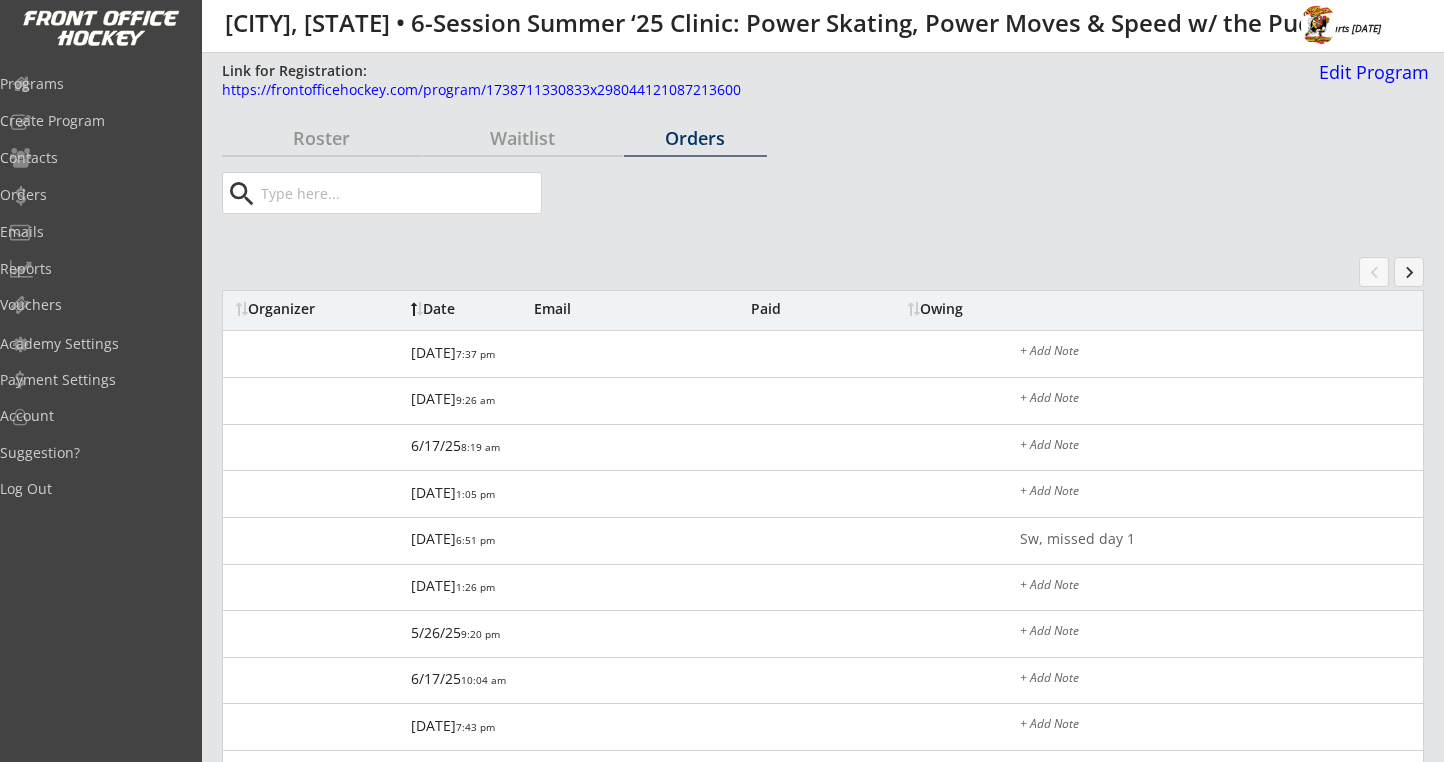 scroll, scrollTop: 933, scrollLeft: 0, axis: vertical 